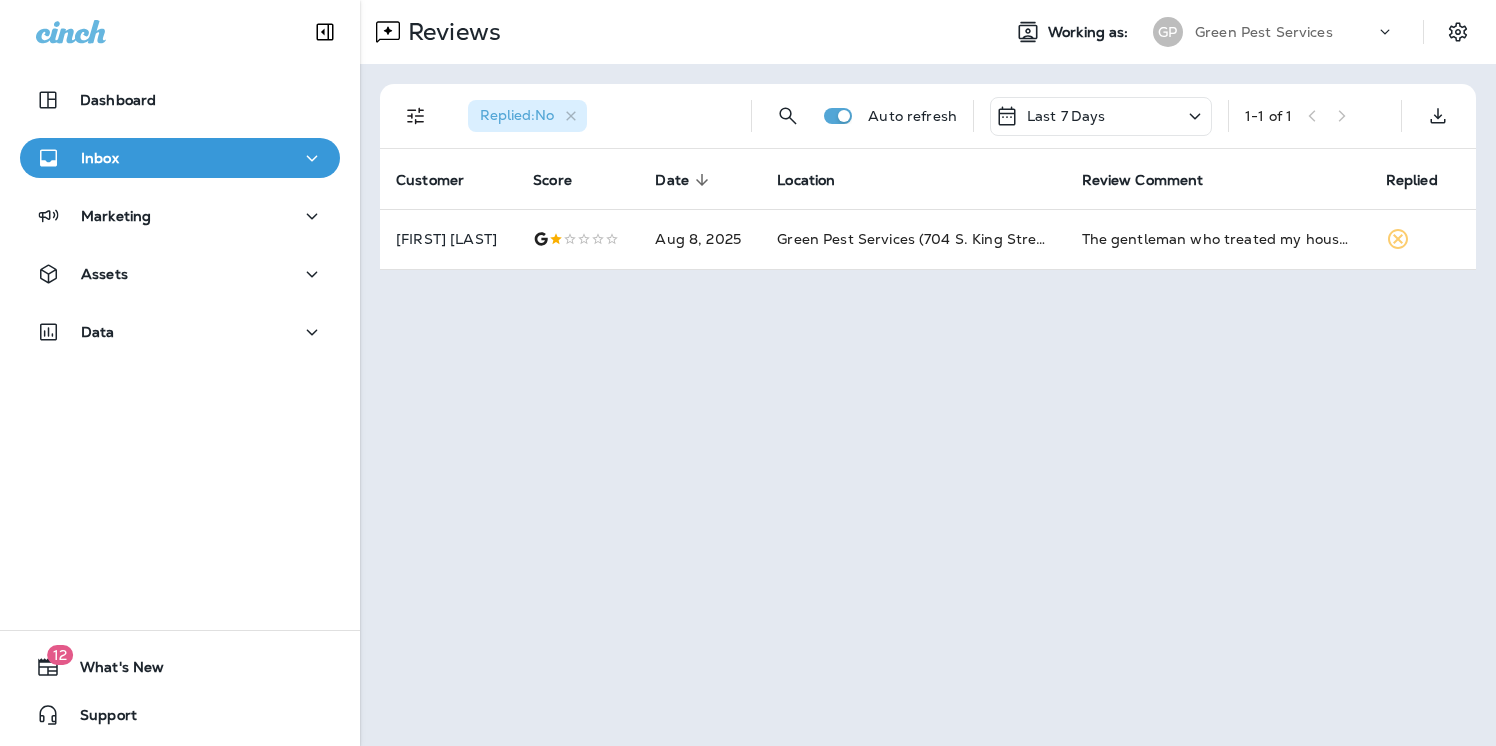 scroll, scrollTop: 0, scrollLeft: 0, axis: both 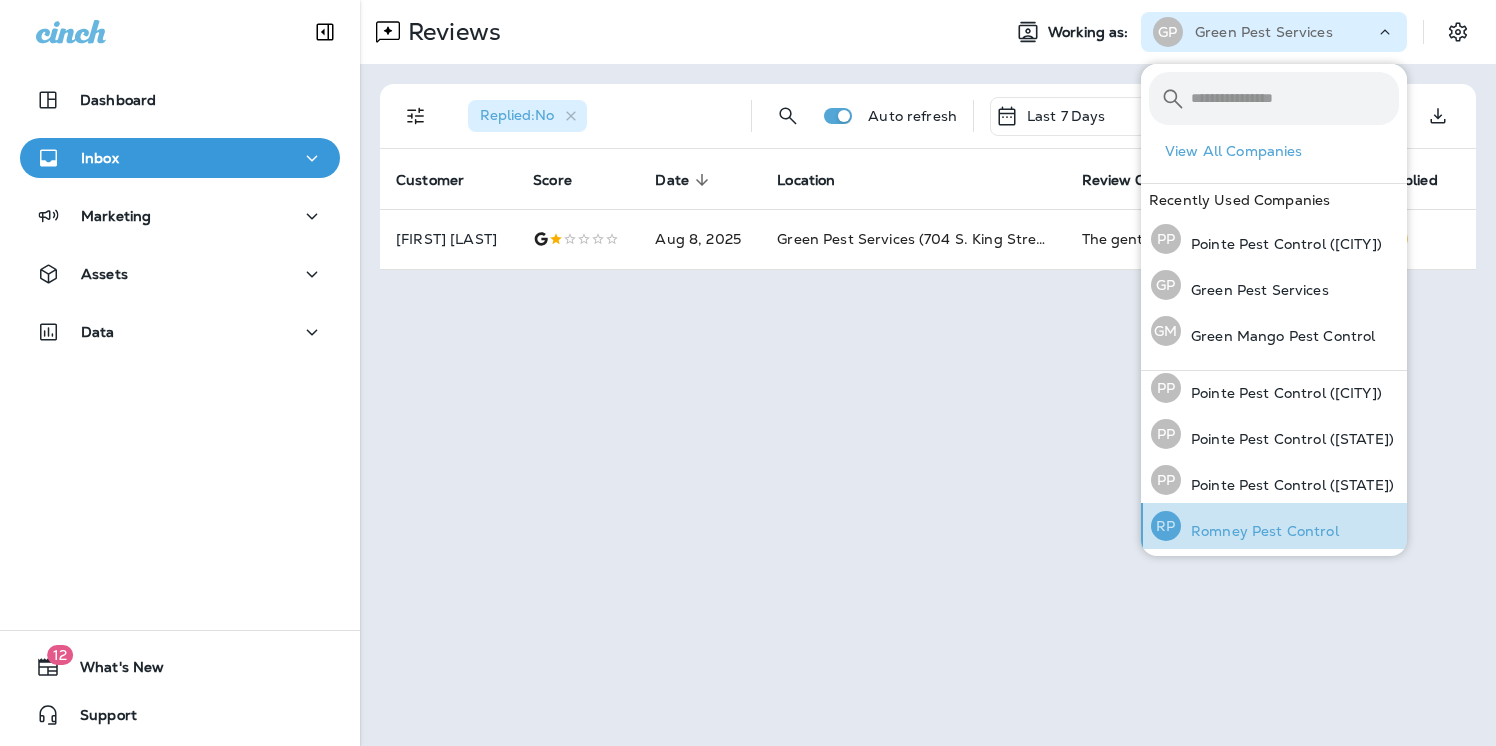 click on "Romney Pest Control" at bounding box center [1260, 531] 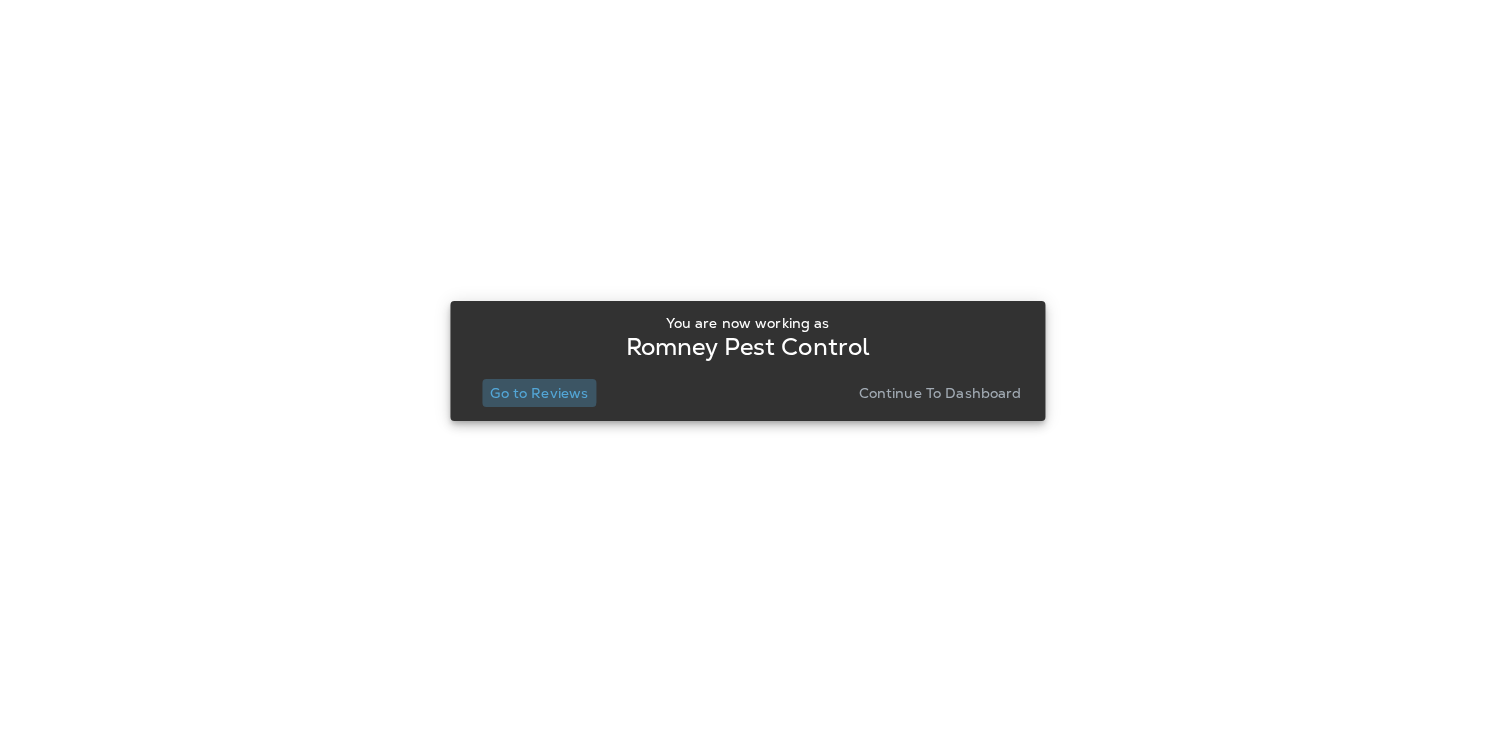 click on "Go to Reviews" at bounding box center (539, 393) 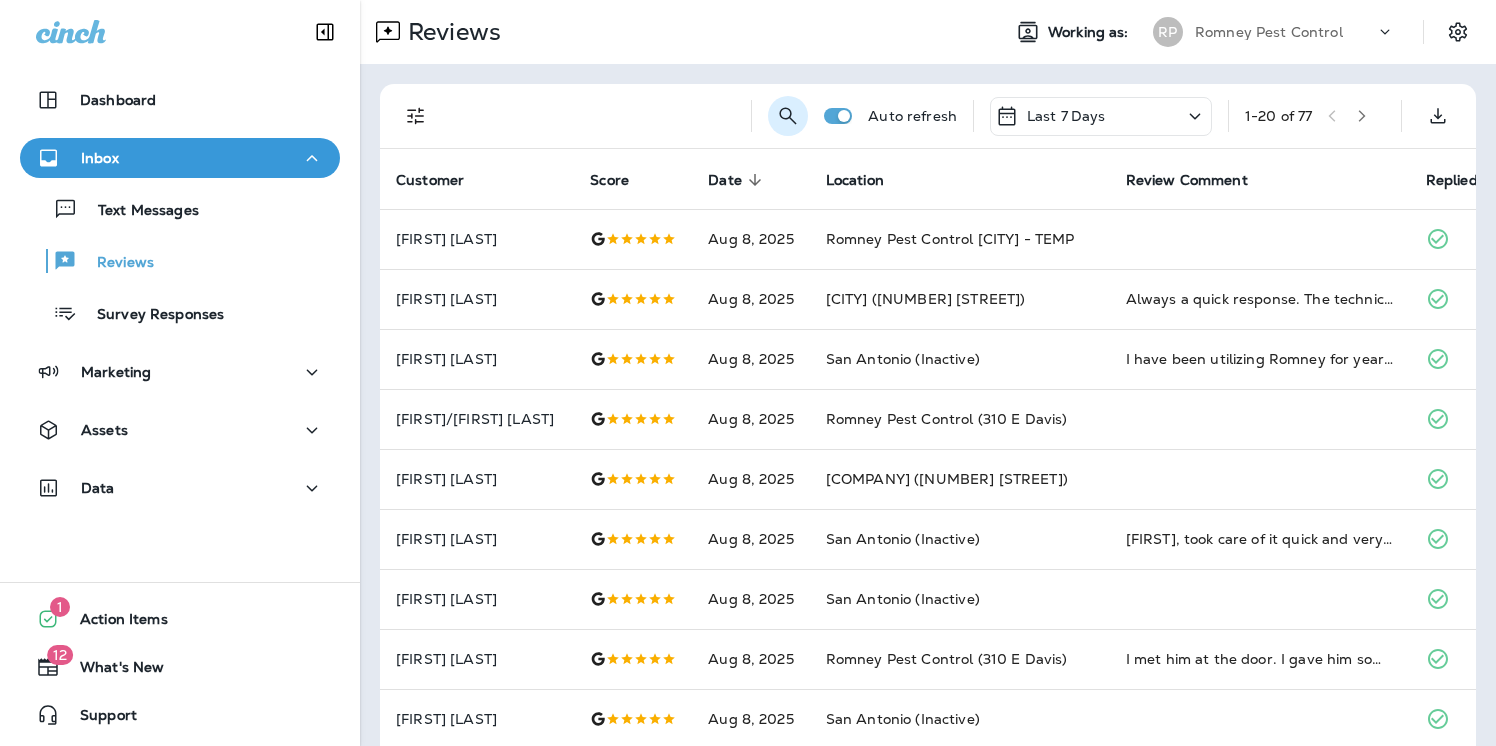 click 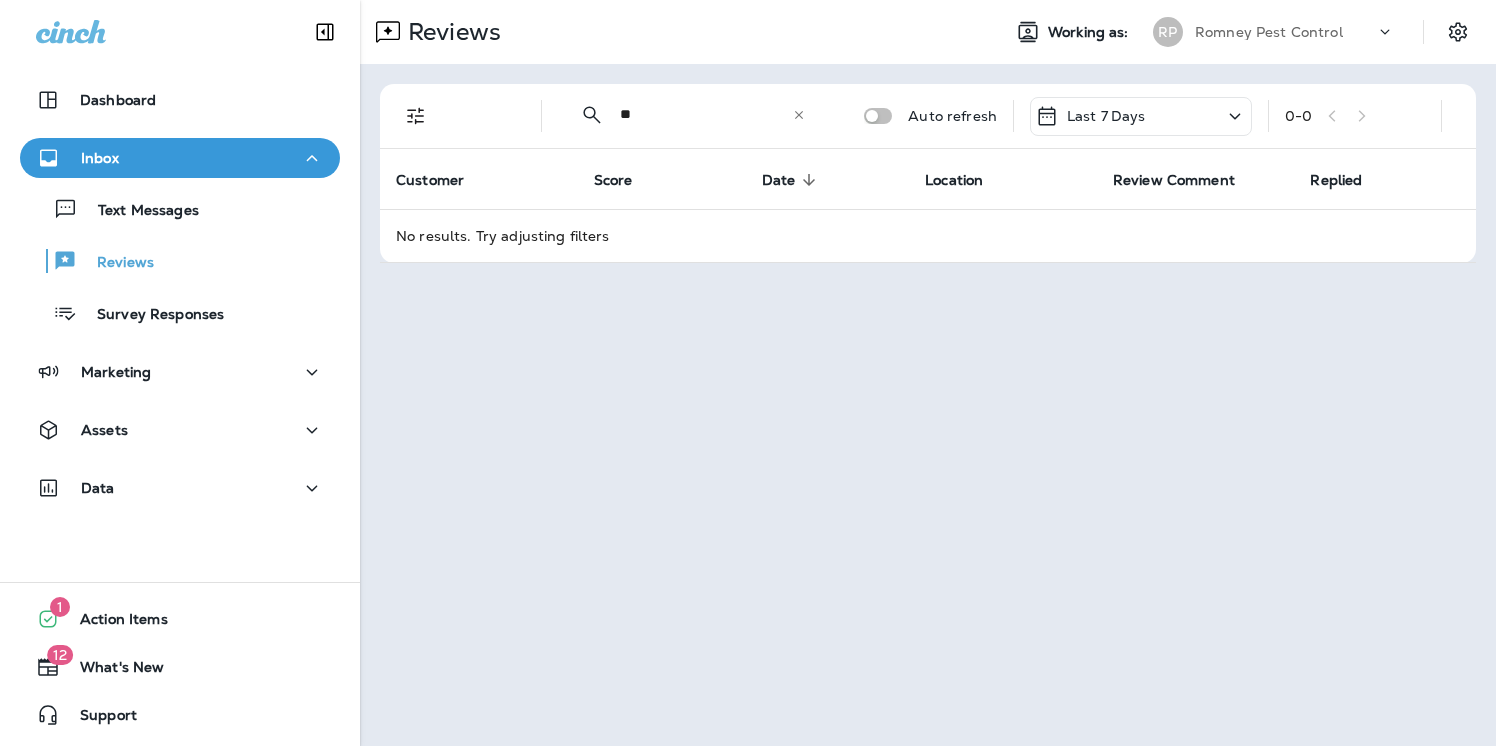 type on "*" 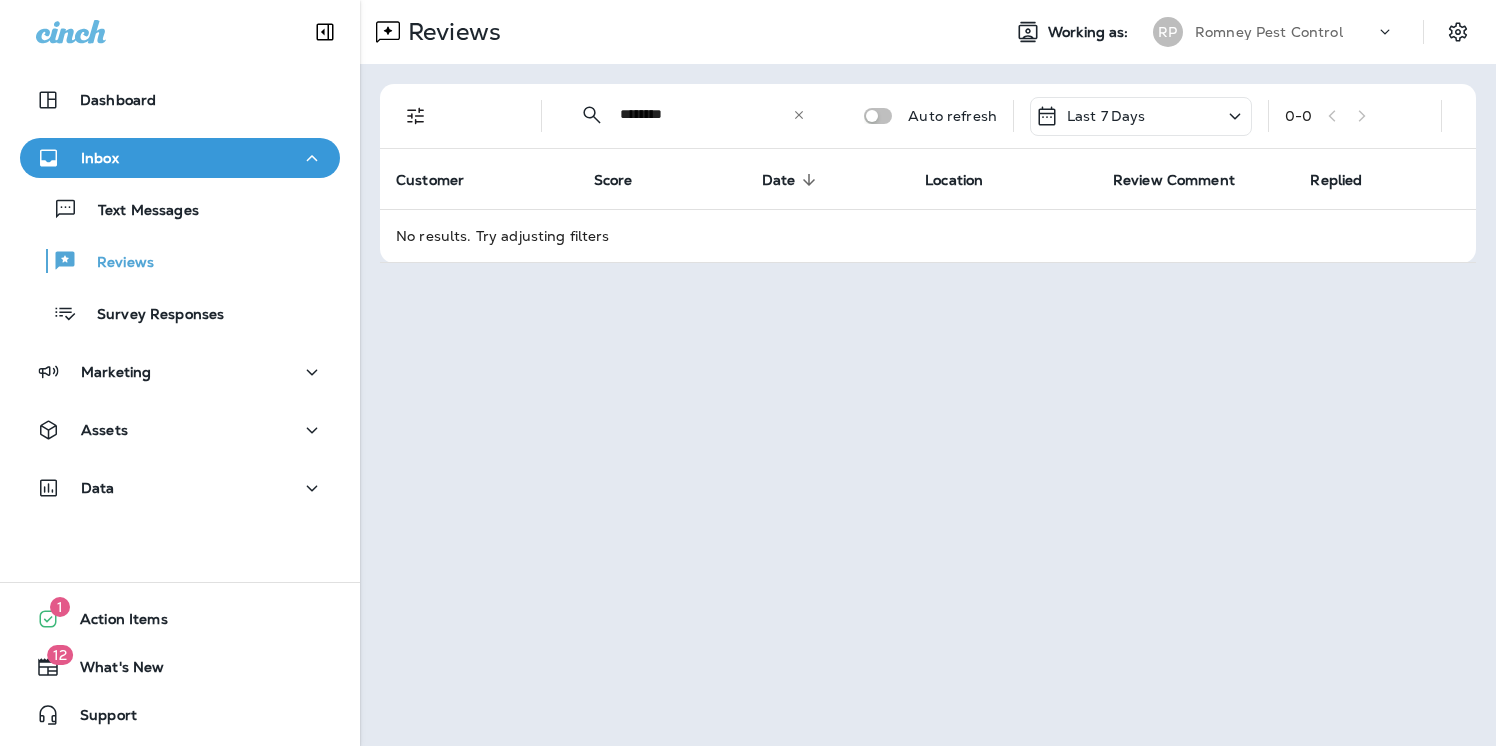 type on "********" 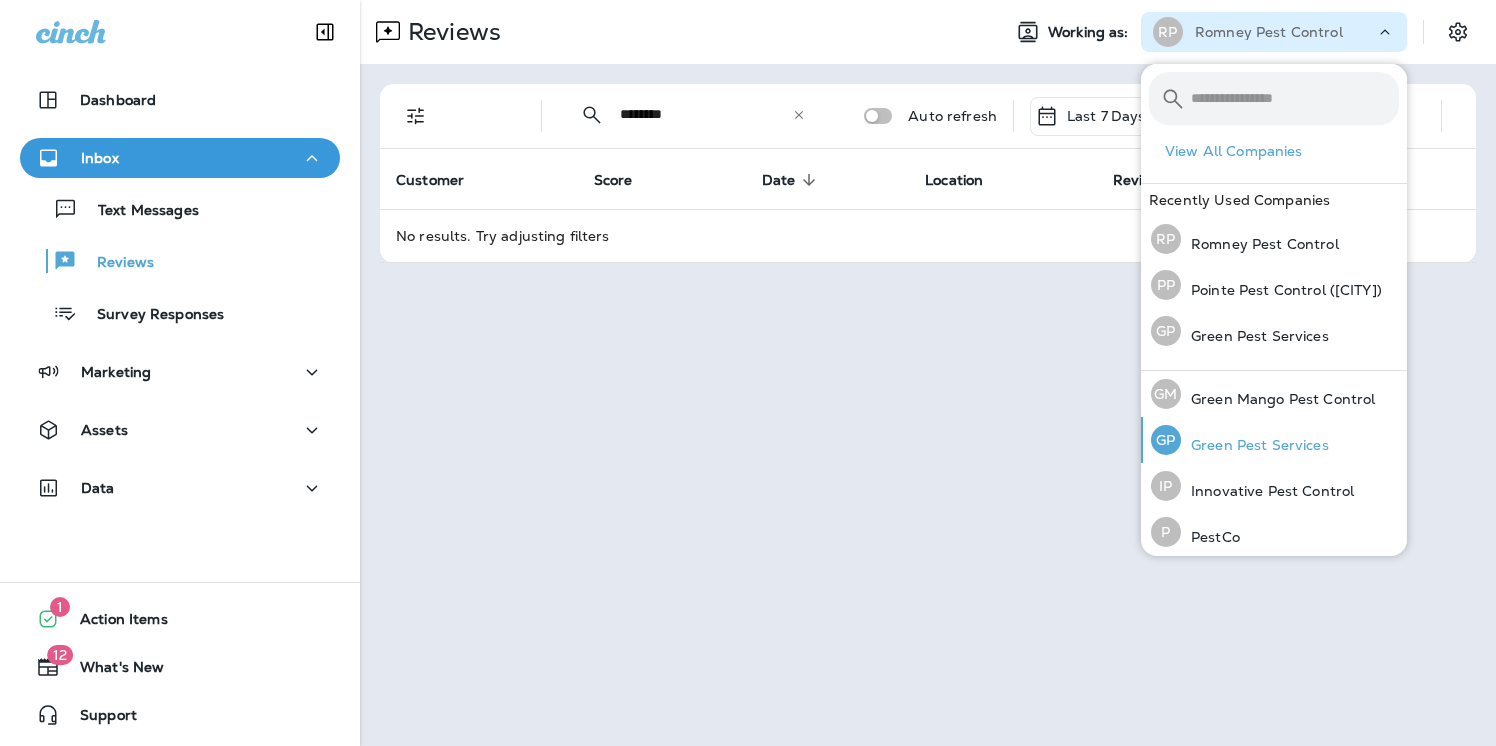 scroll, scrollTop: 190, scrollLeft: 0, axis: vertical 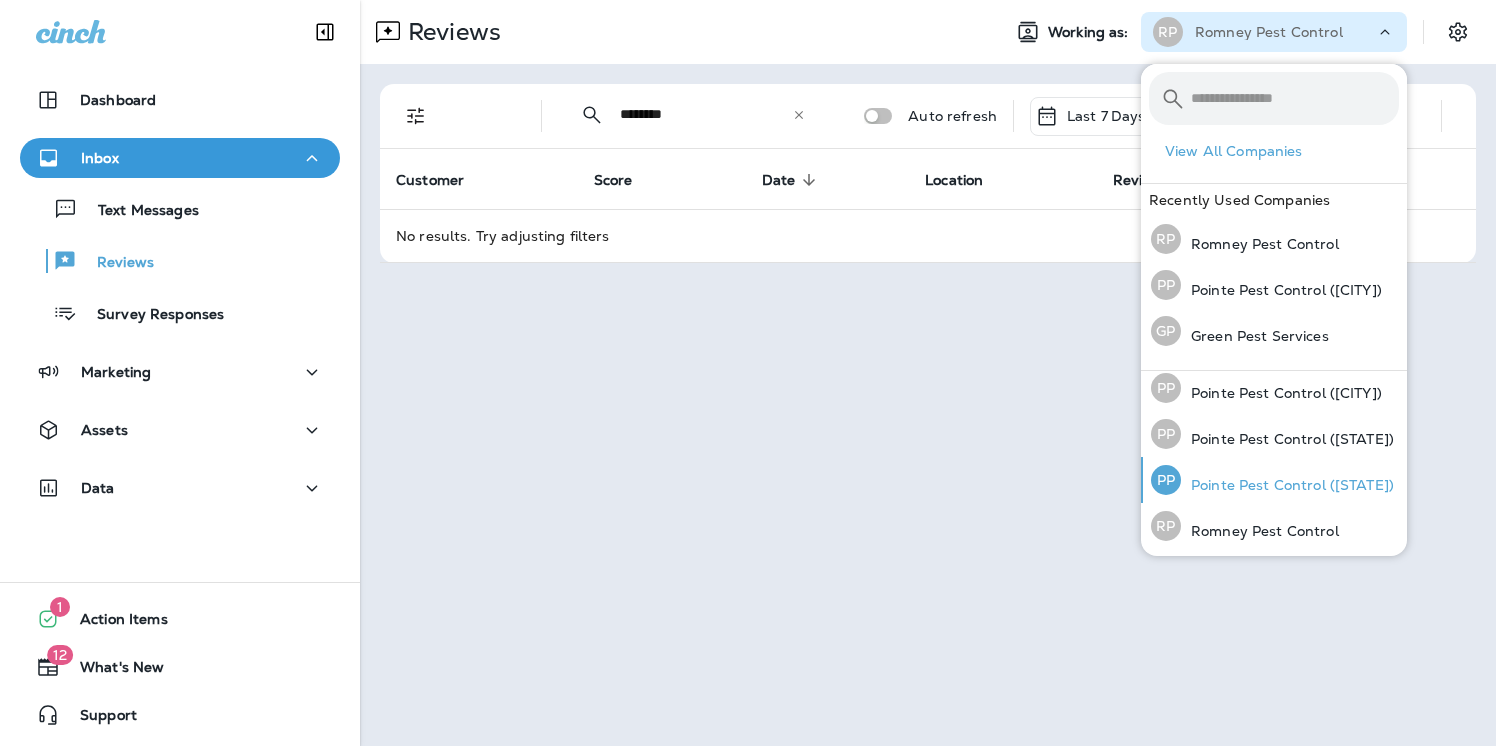 click on "Pointe Pest Control ([STATE])" at bounding box center [1287, 485] 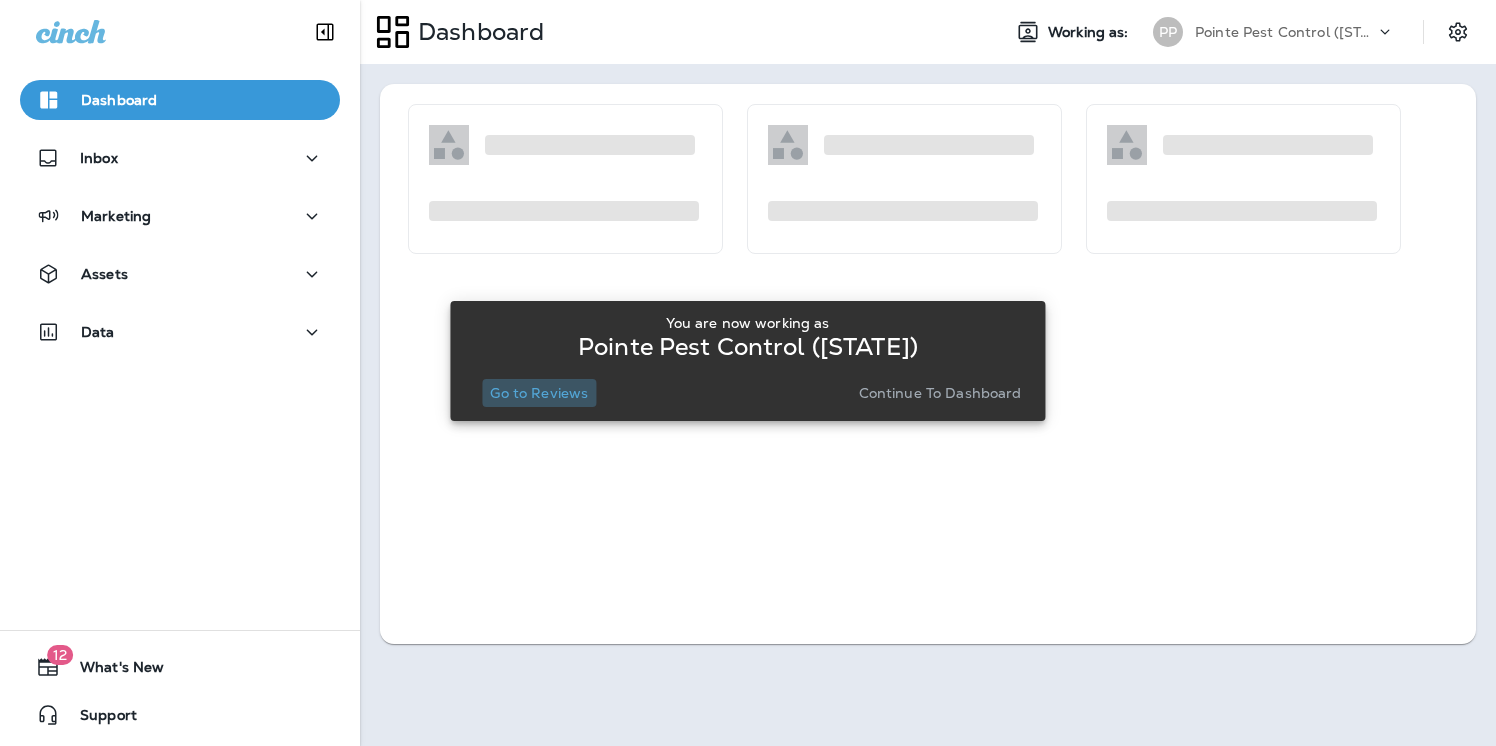 click on "Go to Reviews" at bounding box center [539, 393] 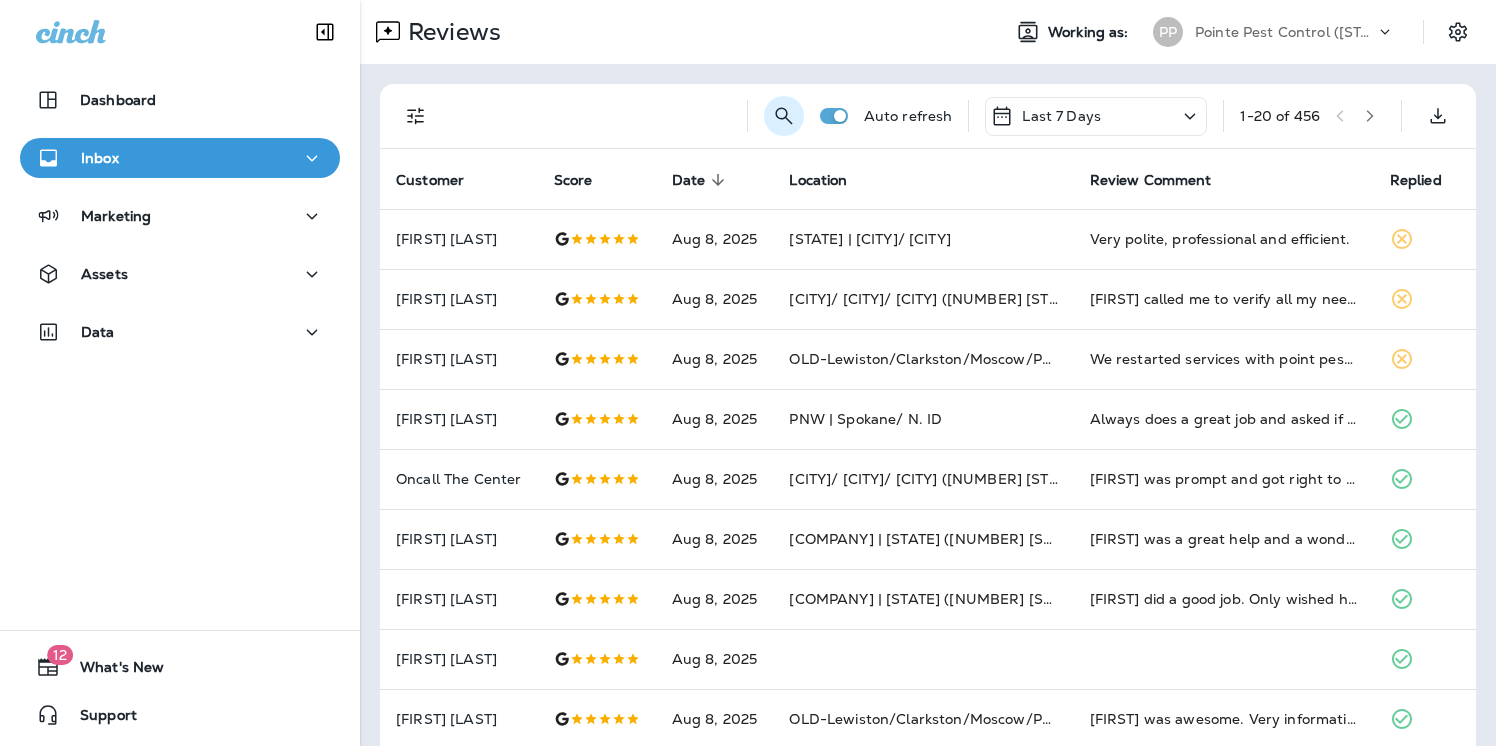 click 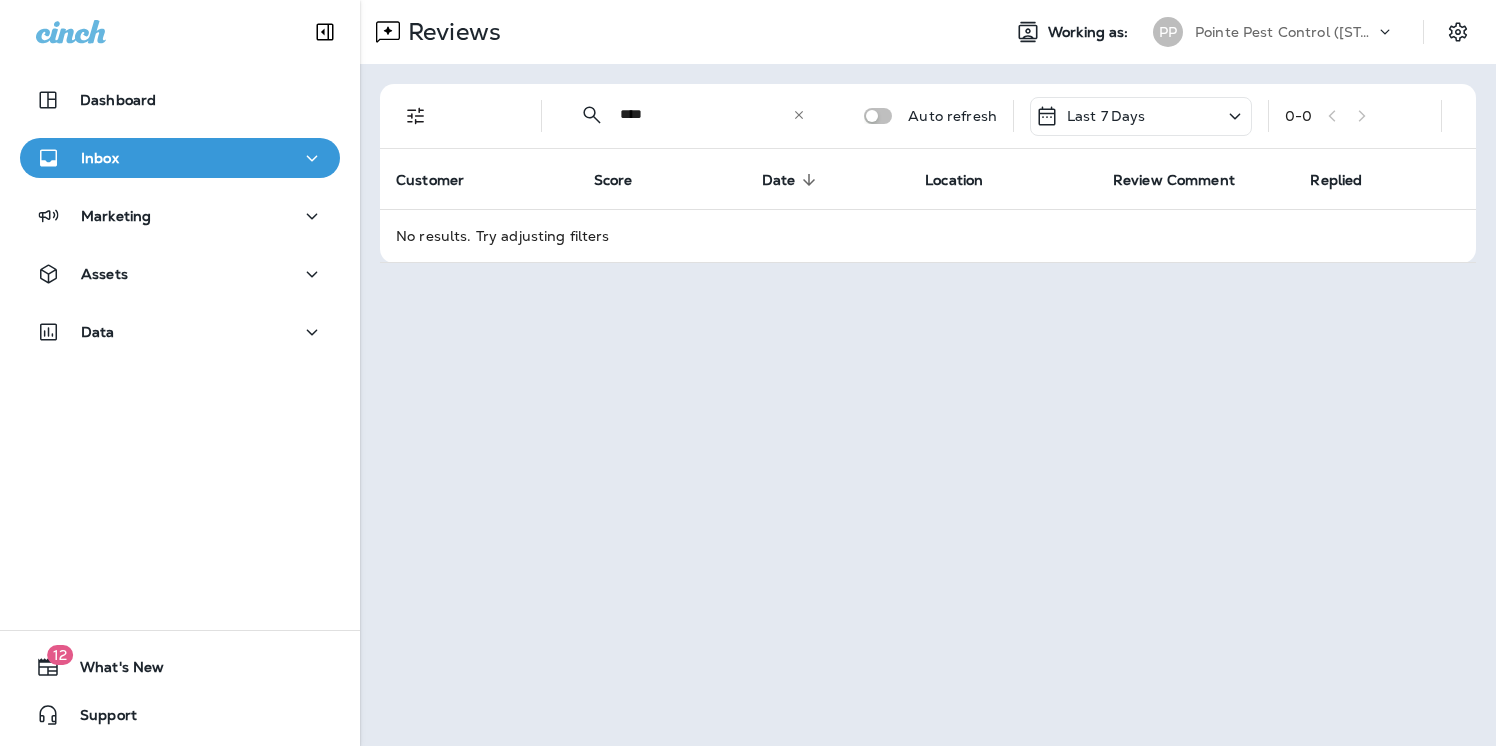 click on "****" at bounding box center [706, 114] 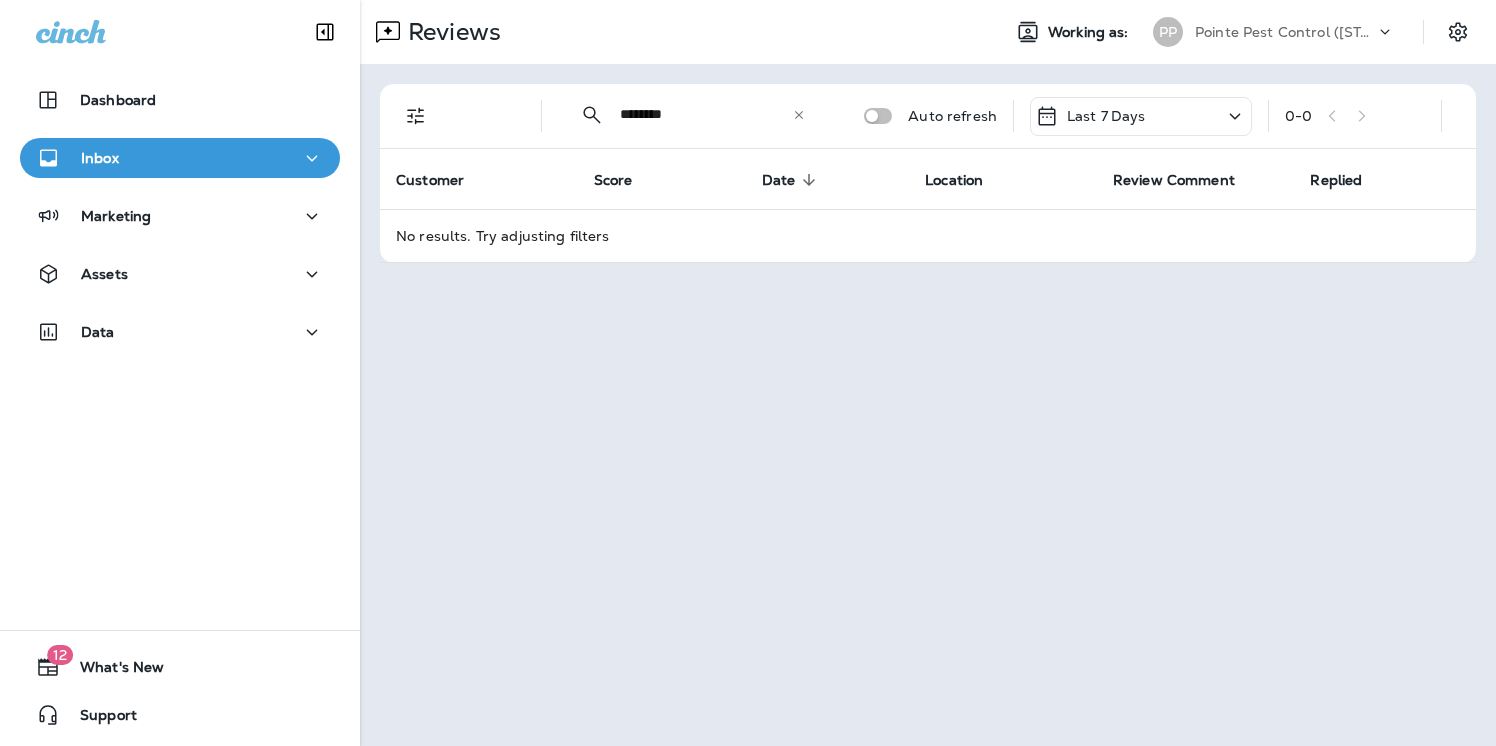 type on "********" 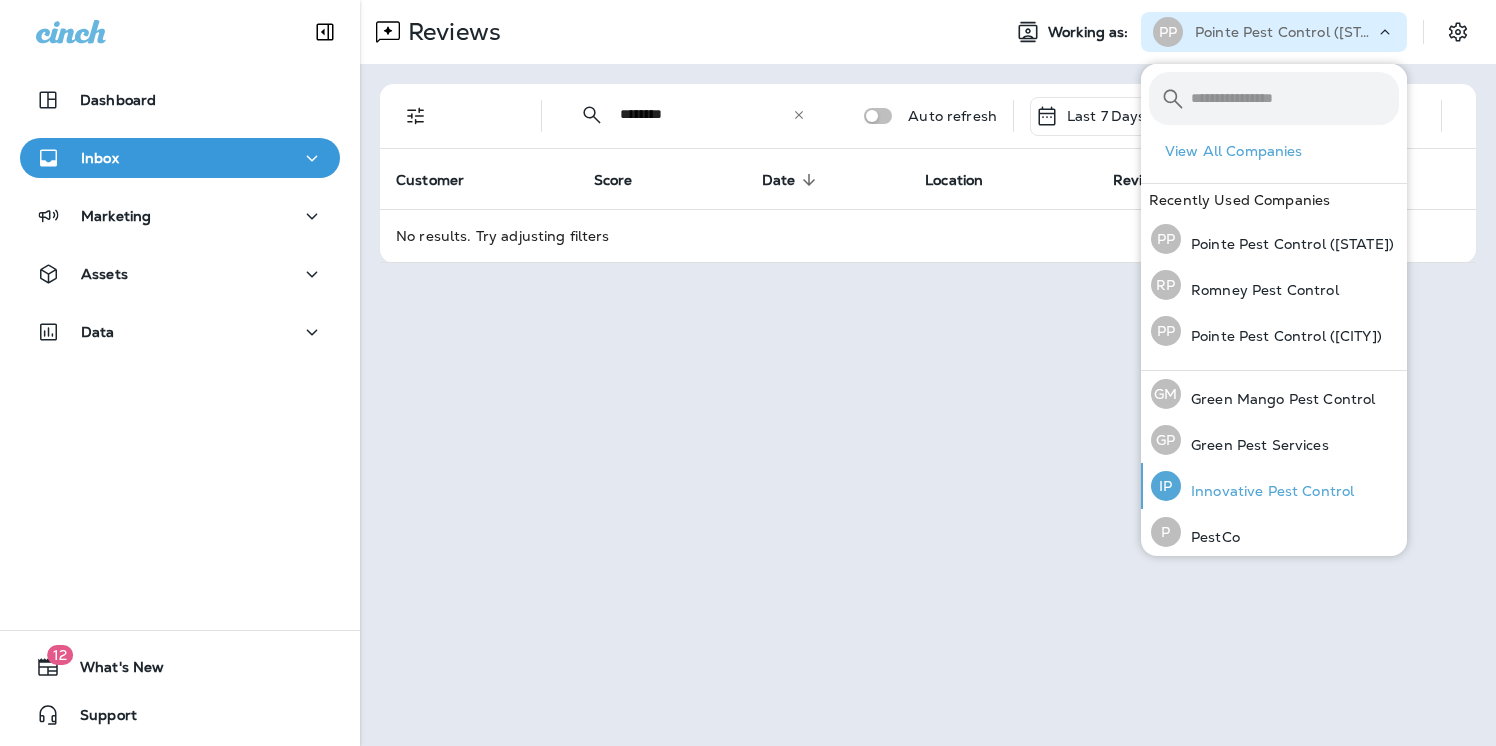 scroll, scrollTop: 190, scrollLeft: 0, axis: vertical 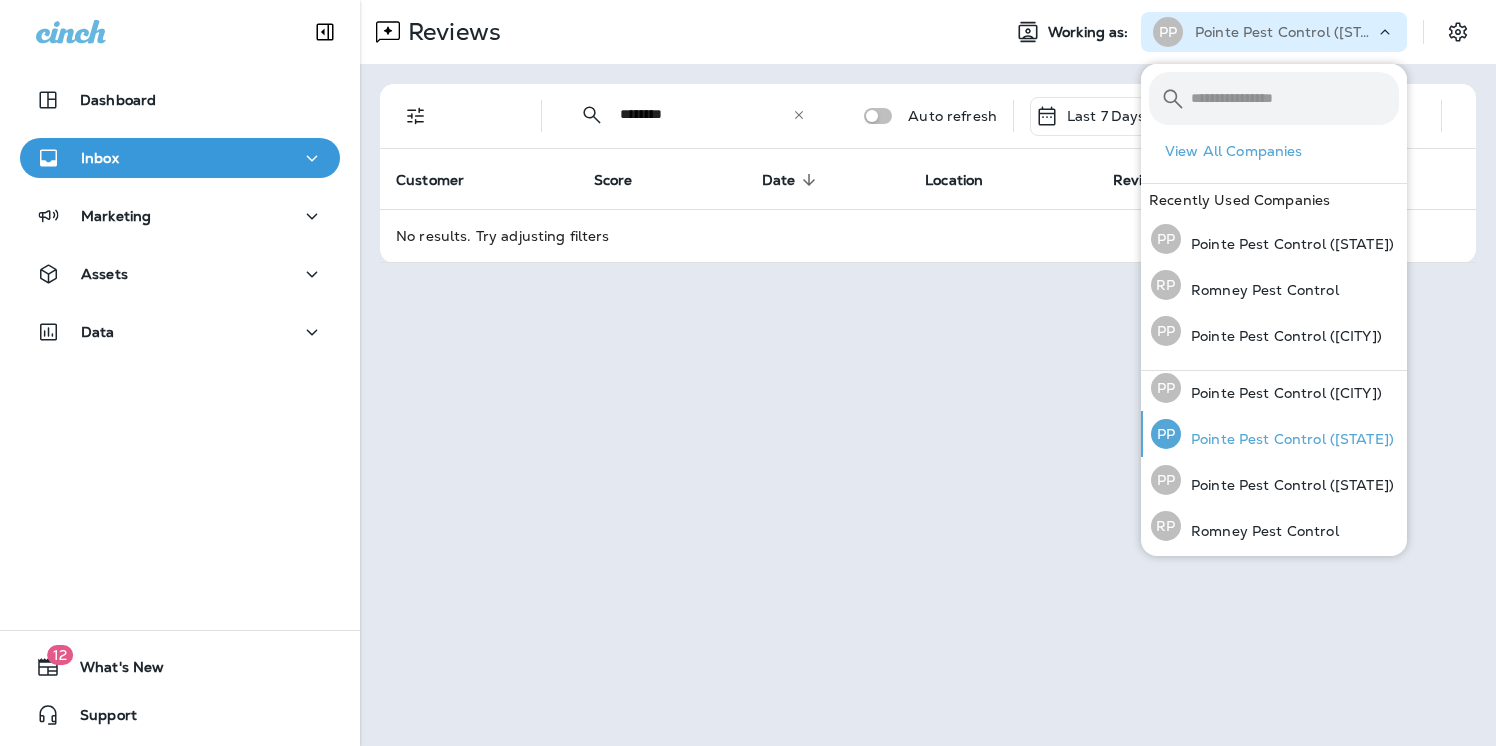 click on "PP Pointe Pest Control ([STATE])" at bounding box center [1272, 434] 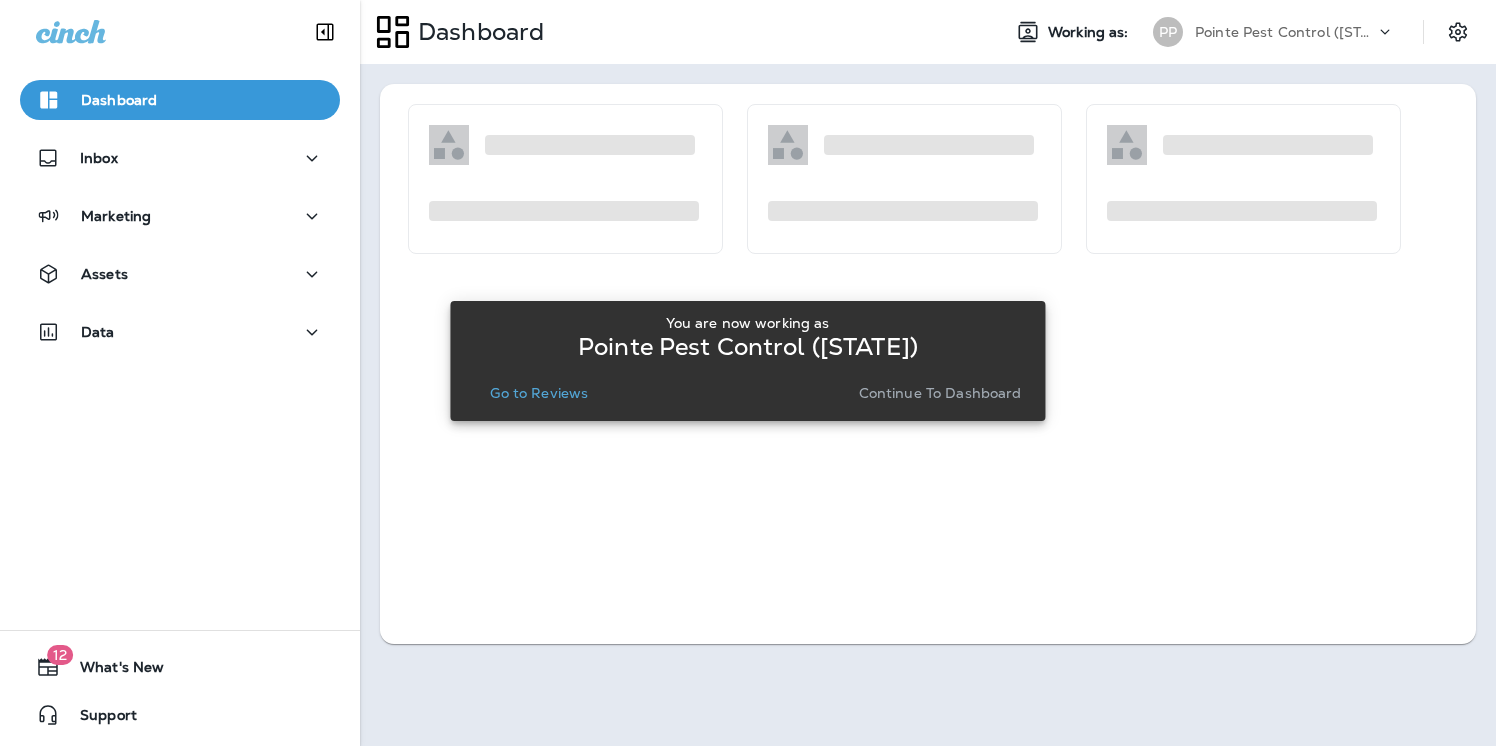 click on "Go to Reviews" at bounding box center (539, 393) 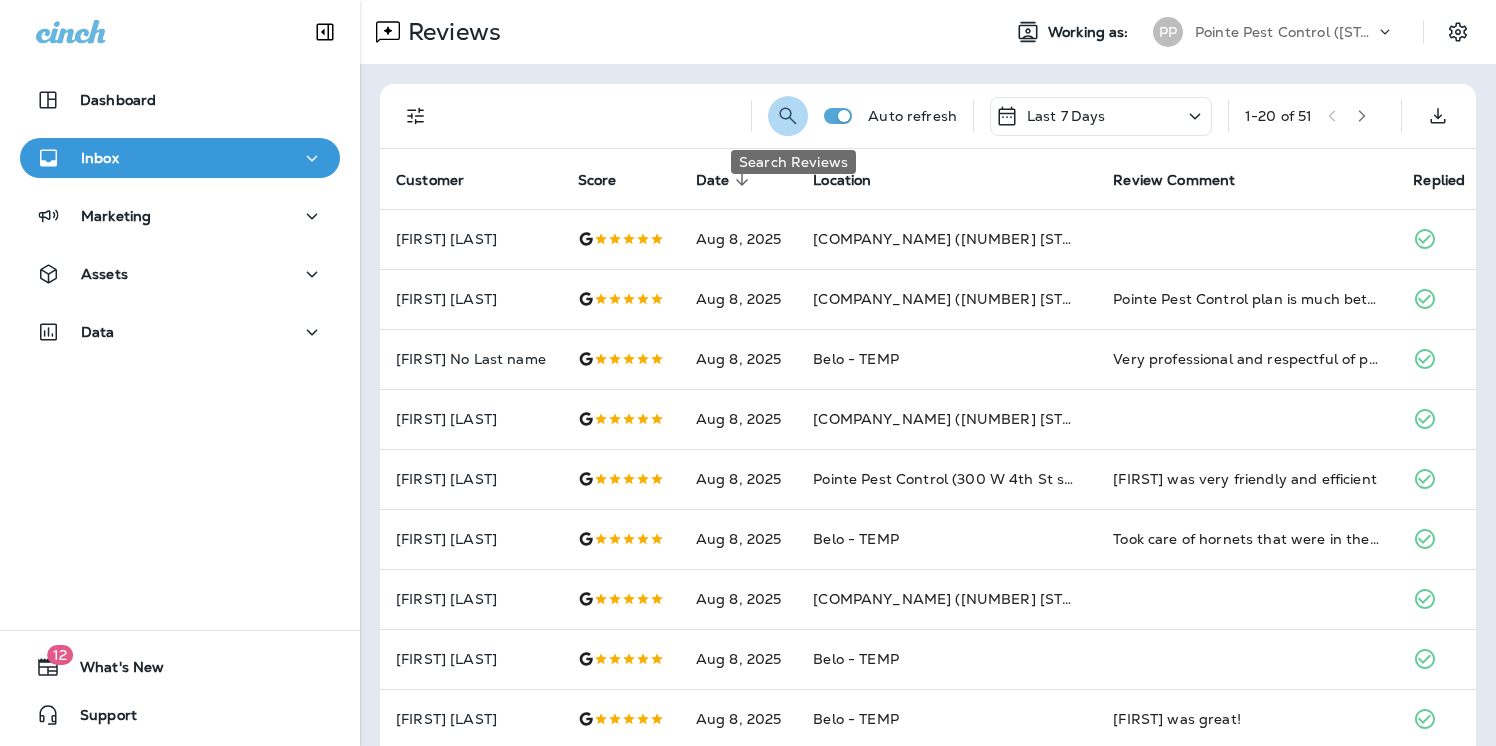click 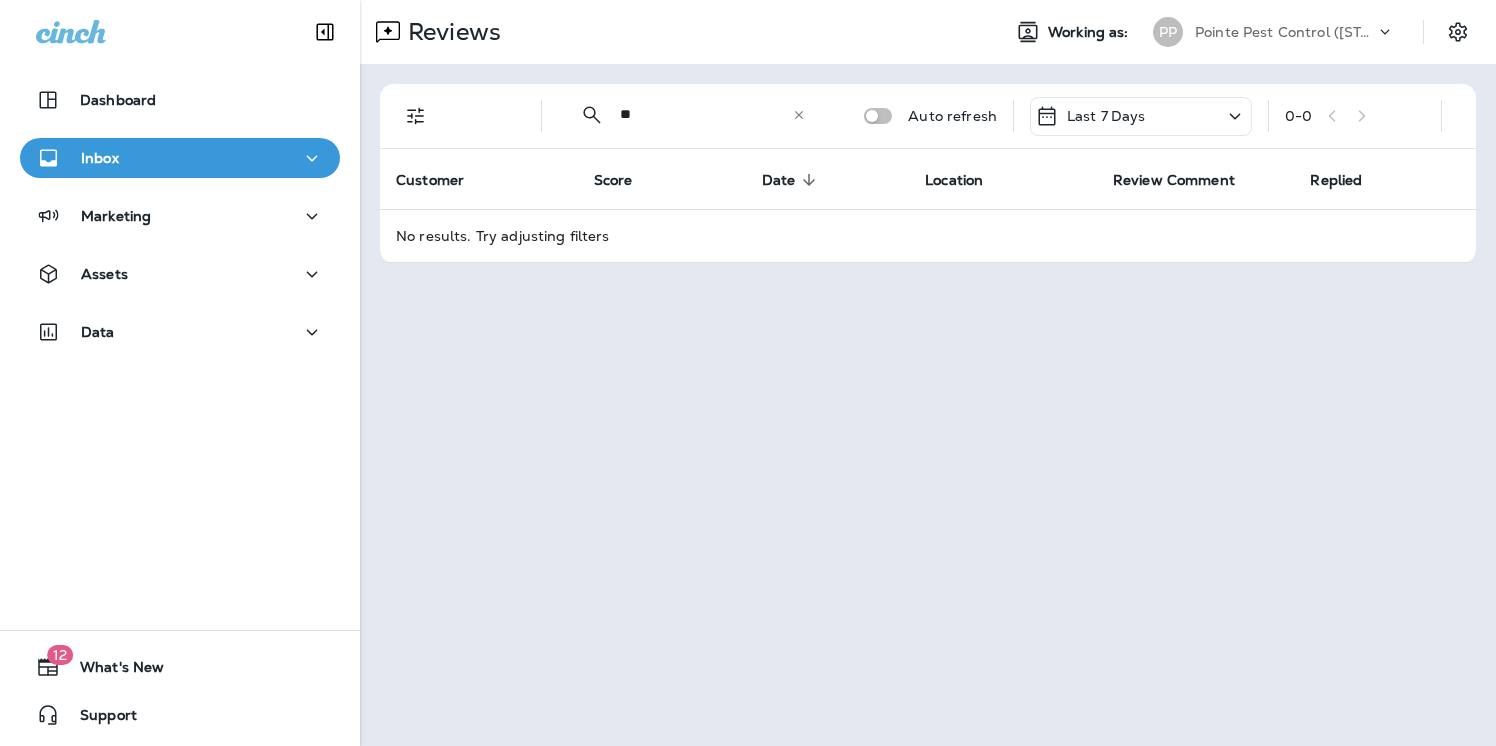 type on "*" 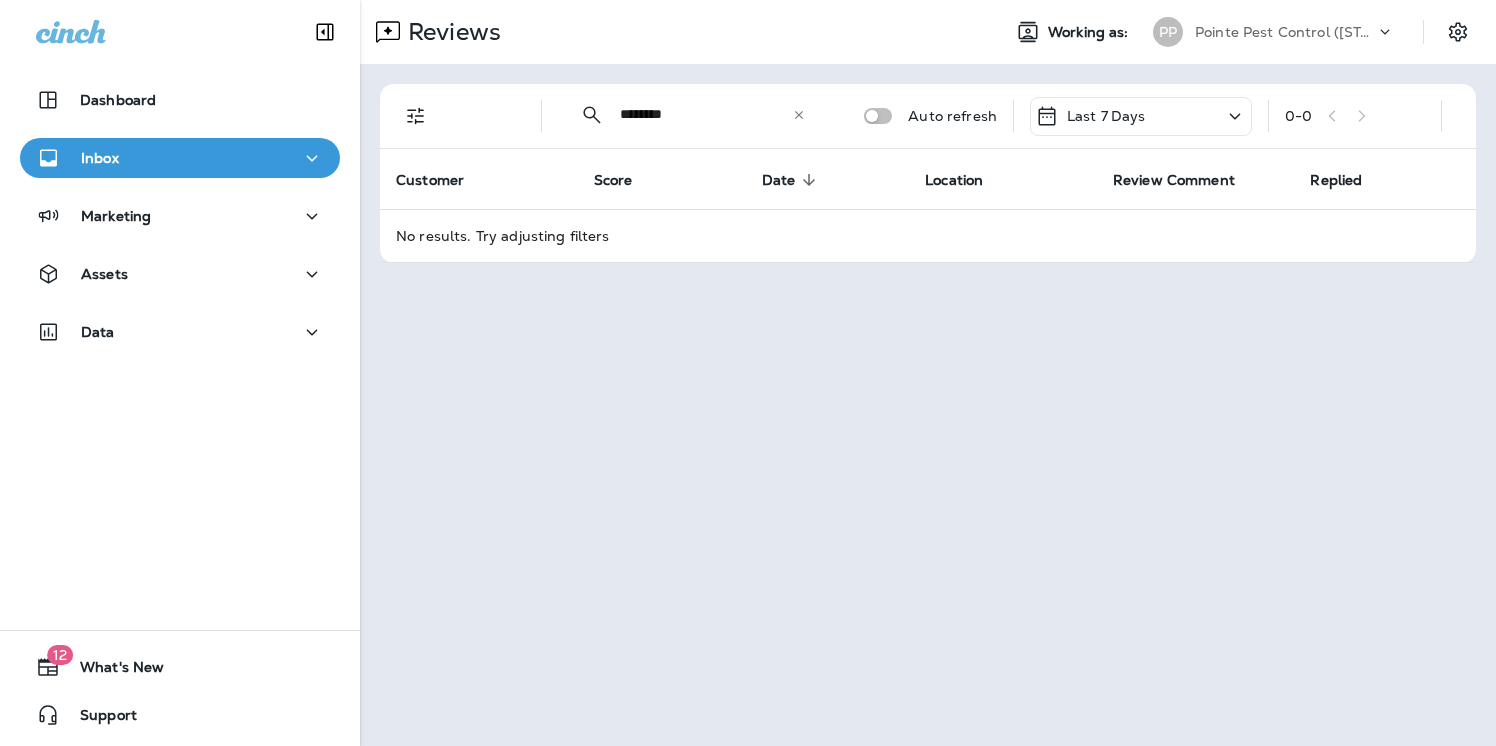 type on "********" 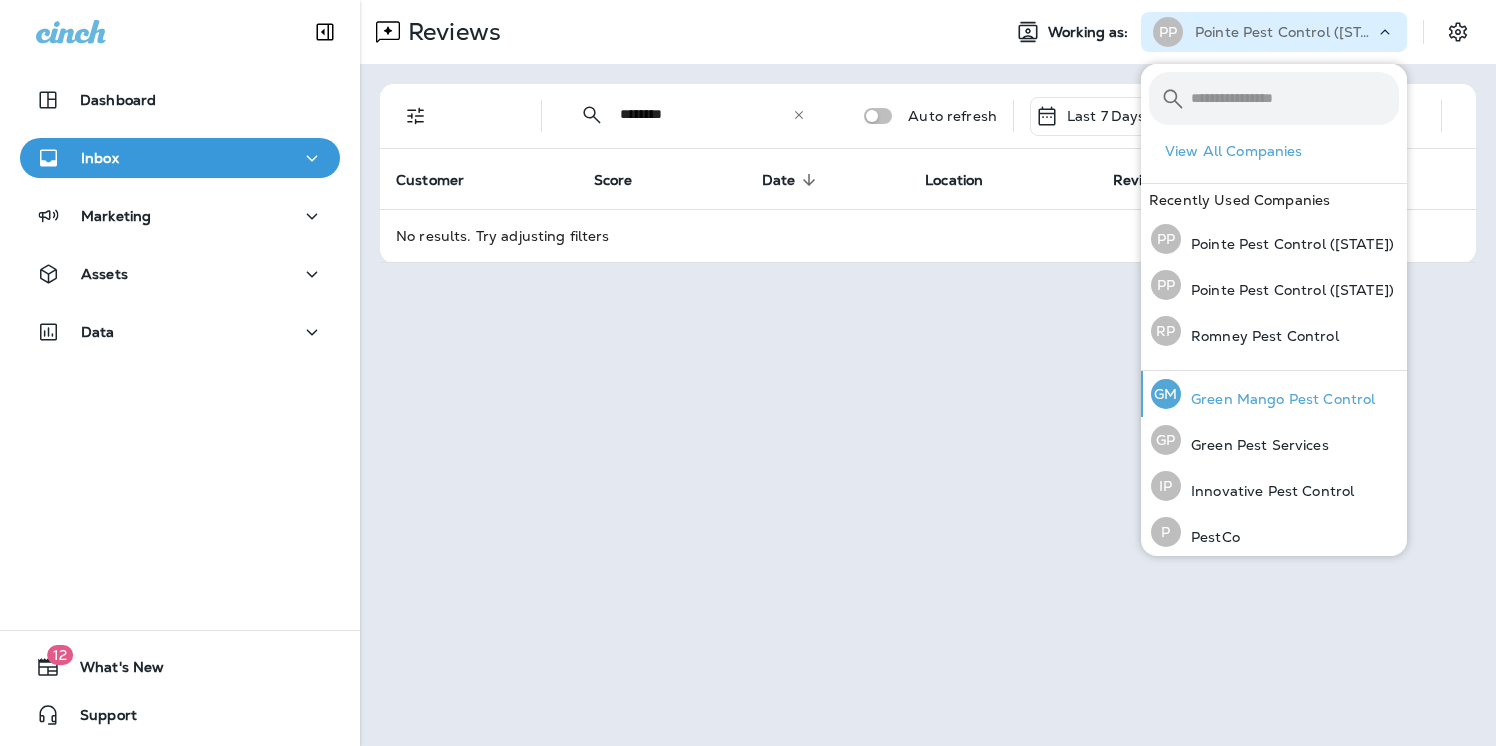 scroll, scrollTop: 190, scrollLeft: 0, axis: vertical 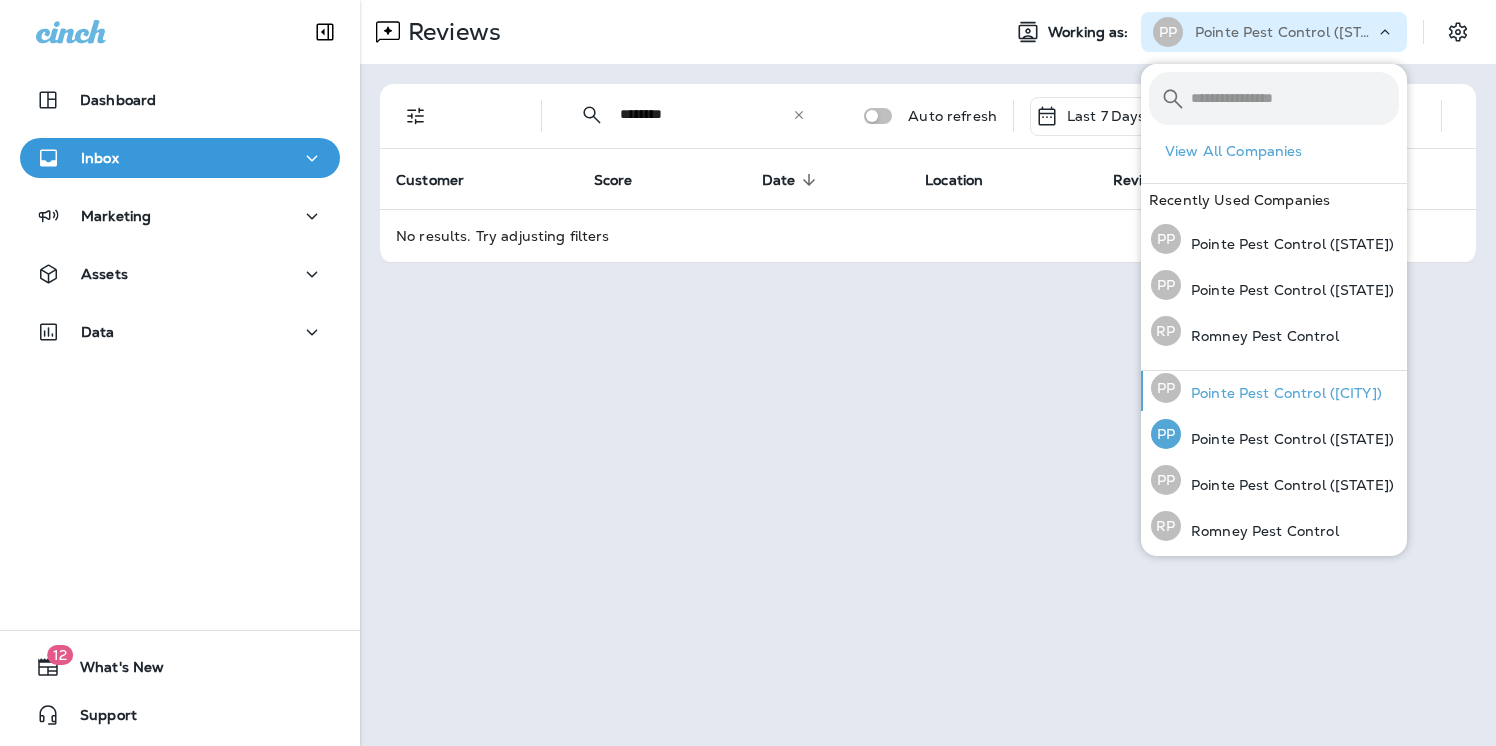click on "Pointe Pest Control ([CITY])" at bounding box center (1281, 393) 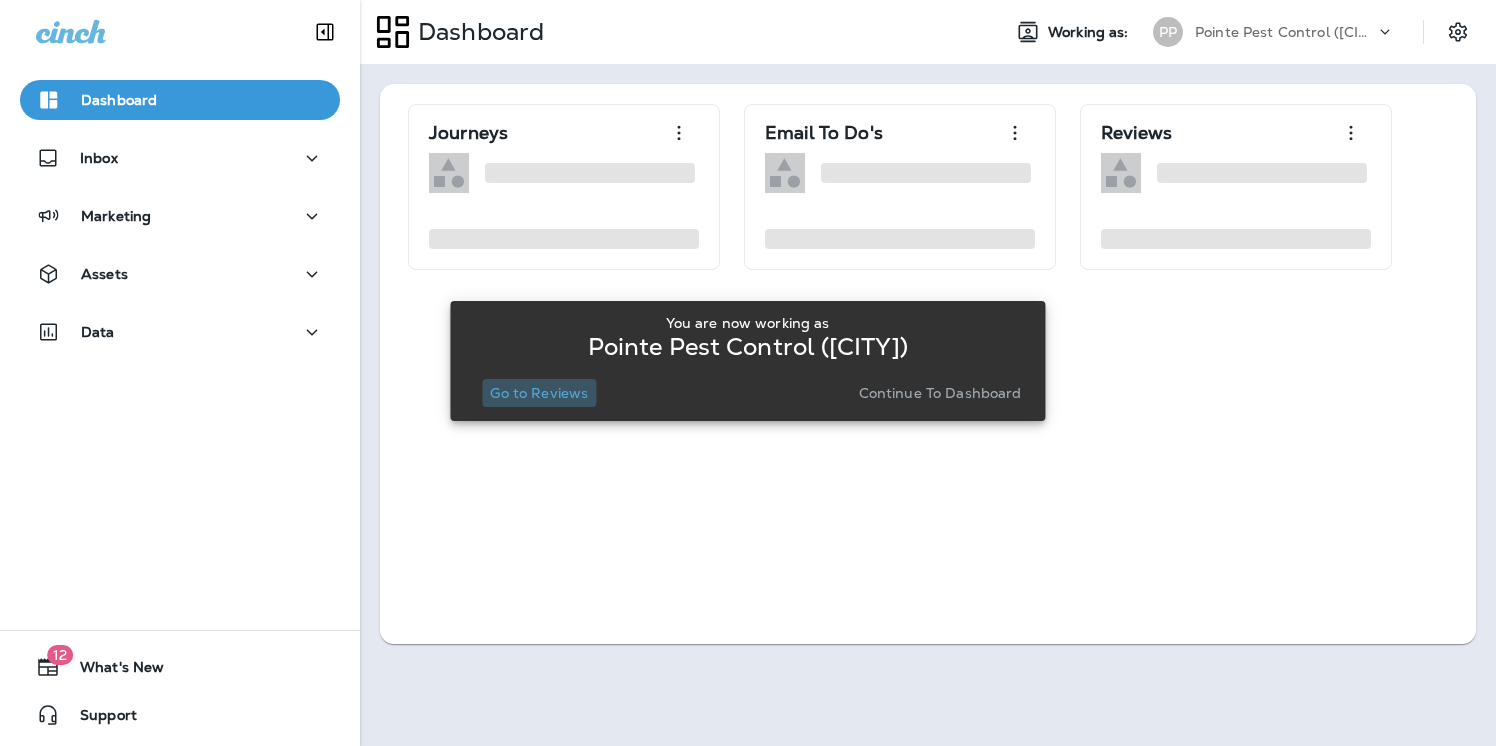 click on "Go to Reviews" at bounding box center [539, 393] 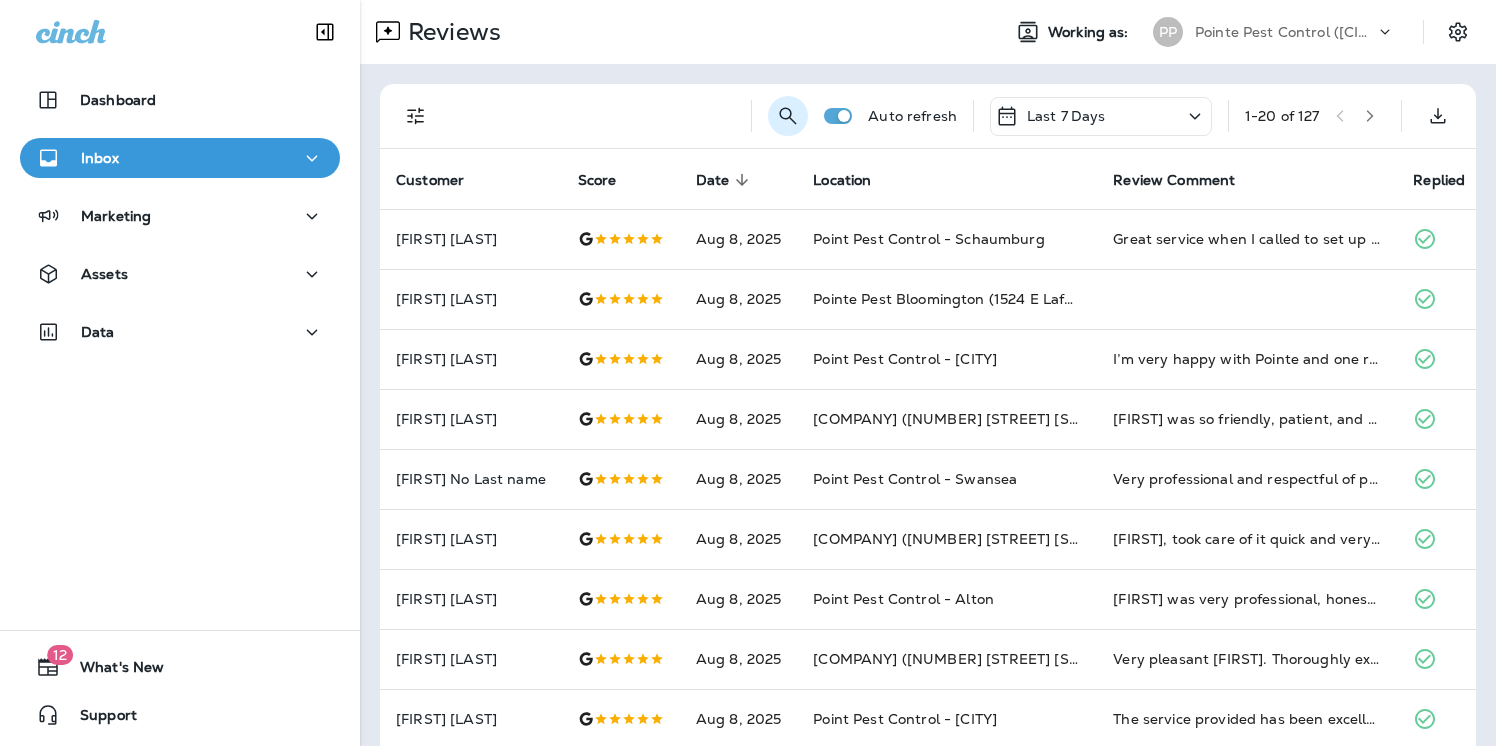 click 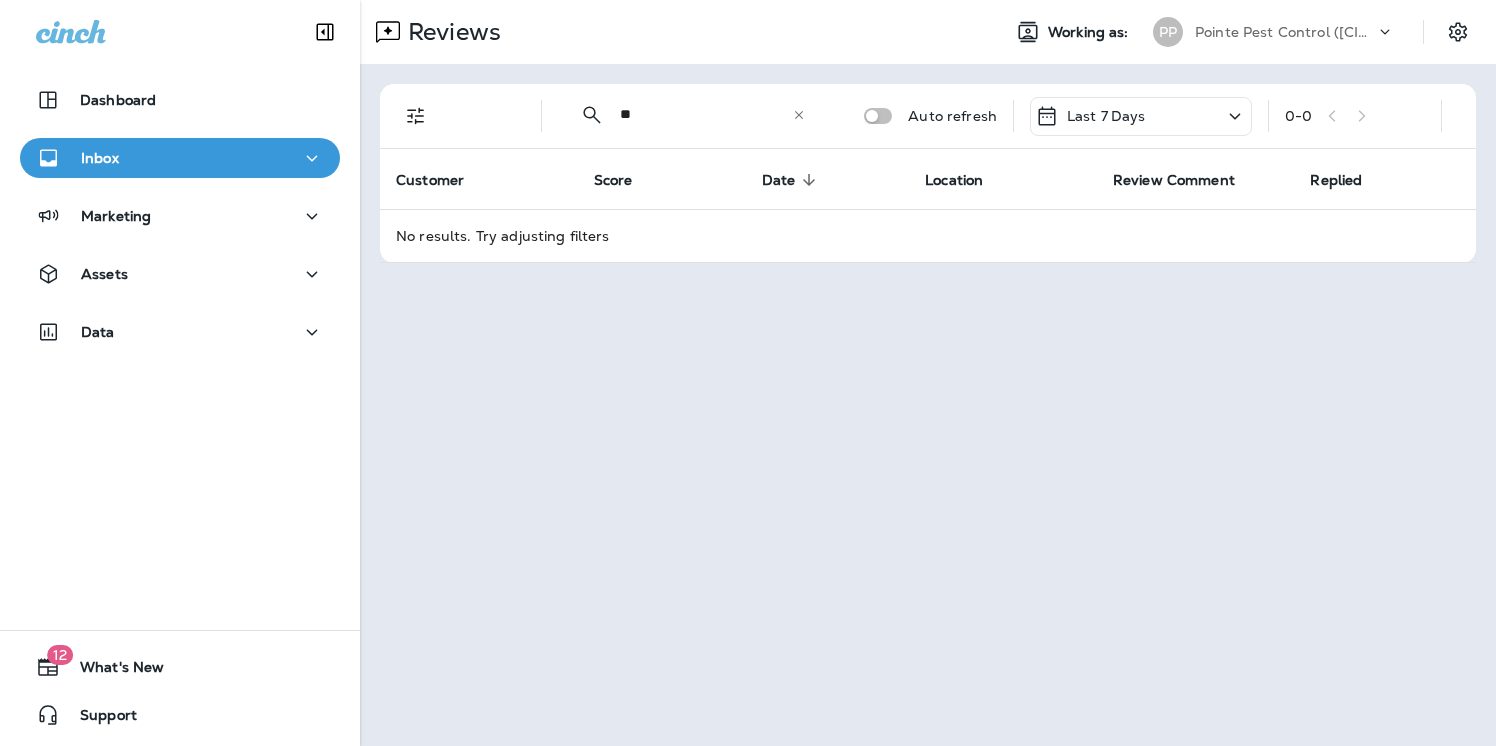 type on "*" 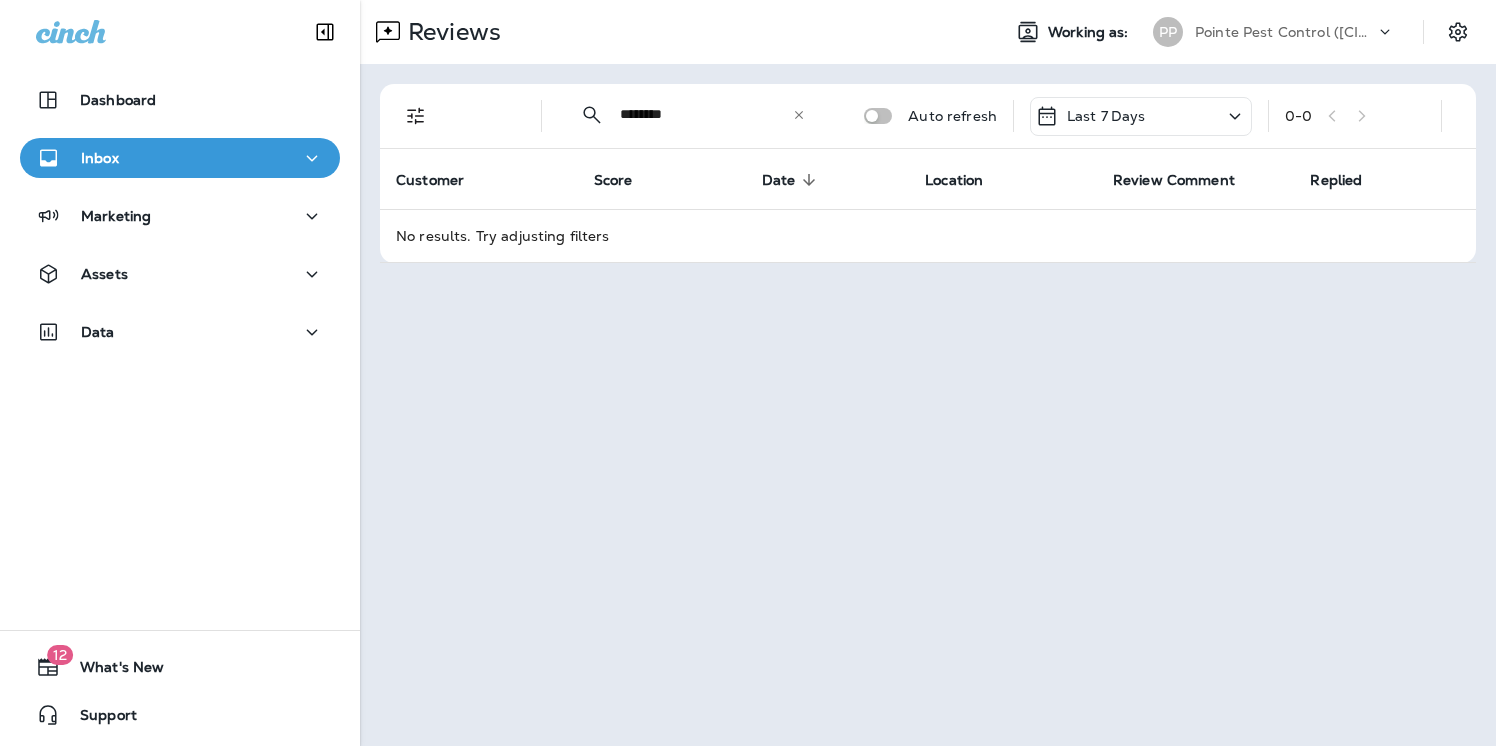 type on "********" 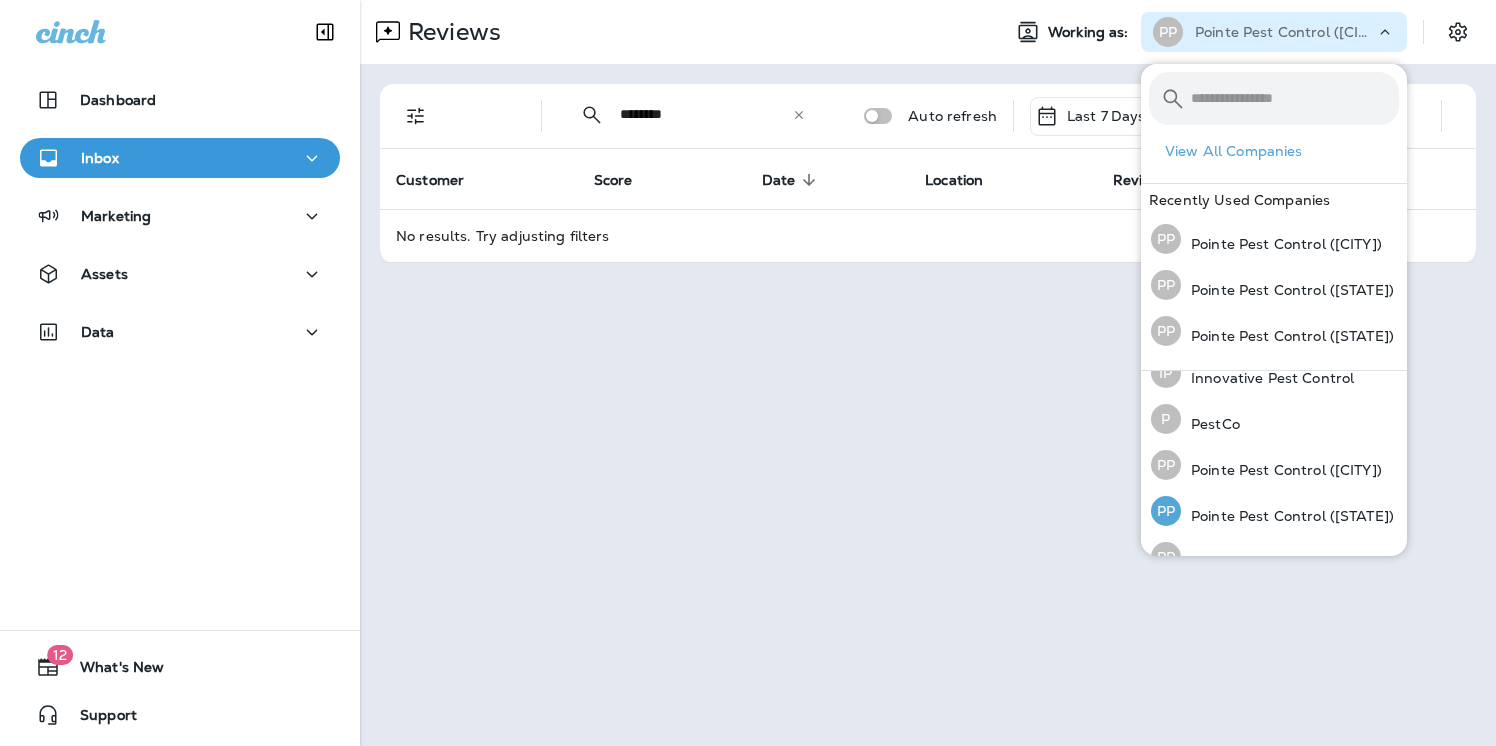 scroll, scrollTop: 0, scrollLeft: 0, axis: both 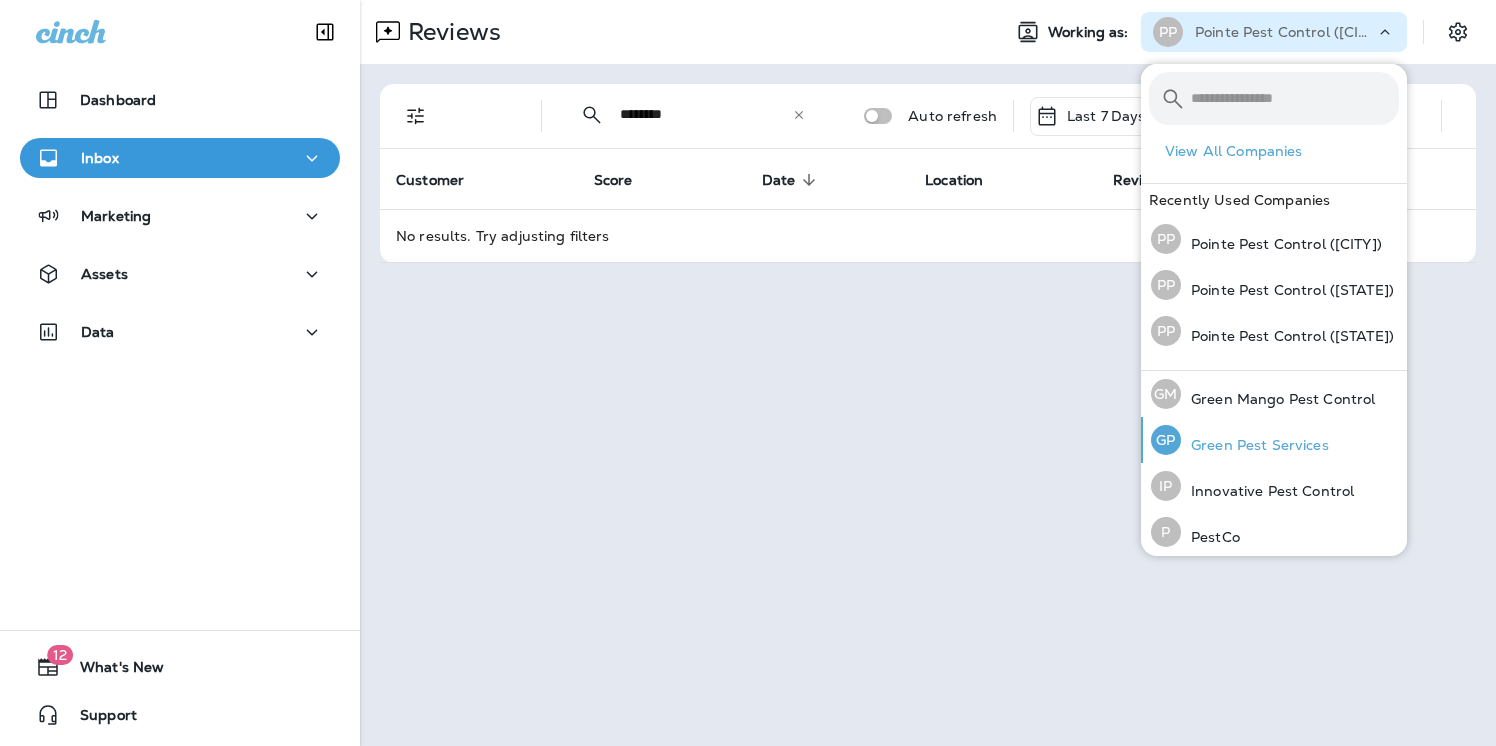 click on "Green Pest Services" at bounding box center [1255, 445] 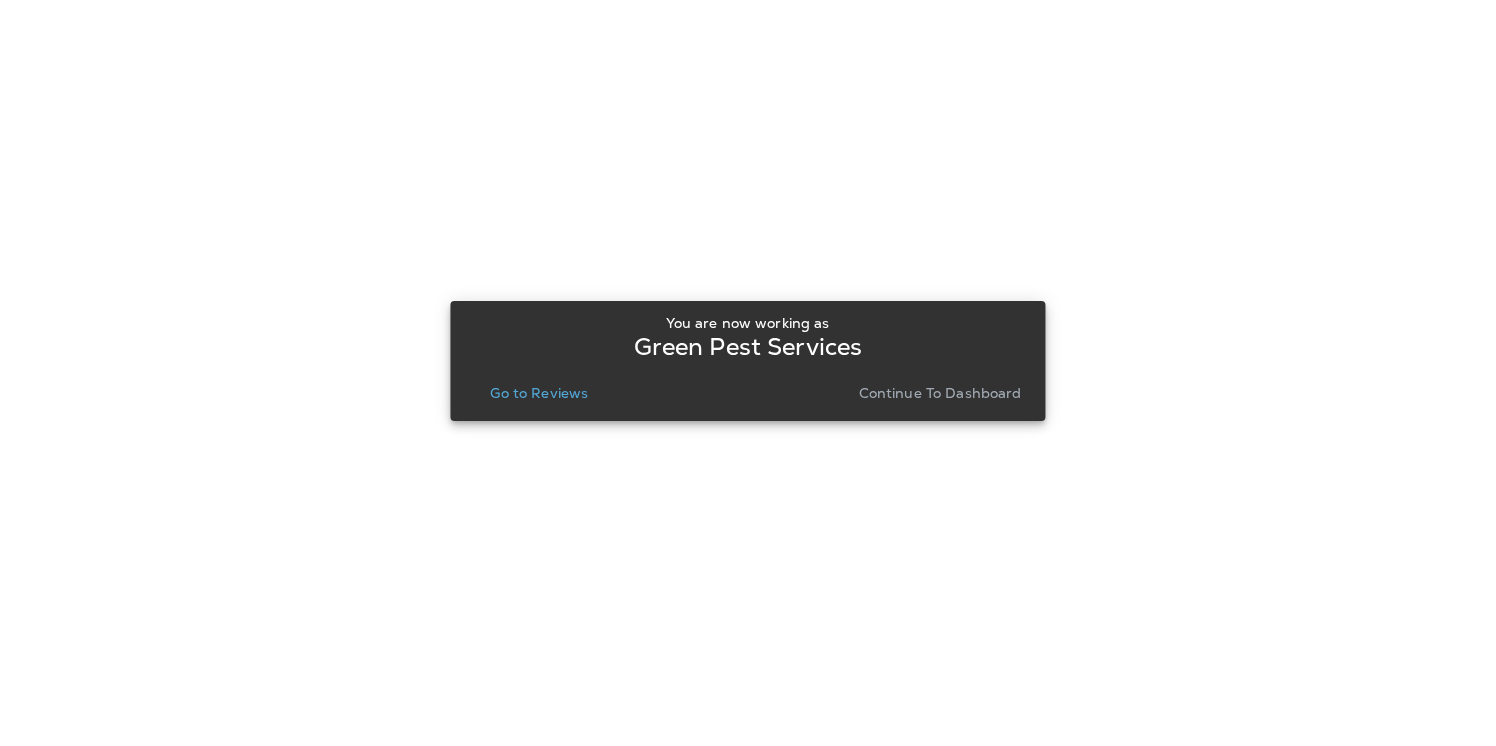 click on "Go to Reviews" at bounding box center (539, 393) 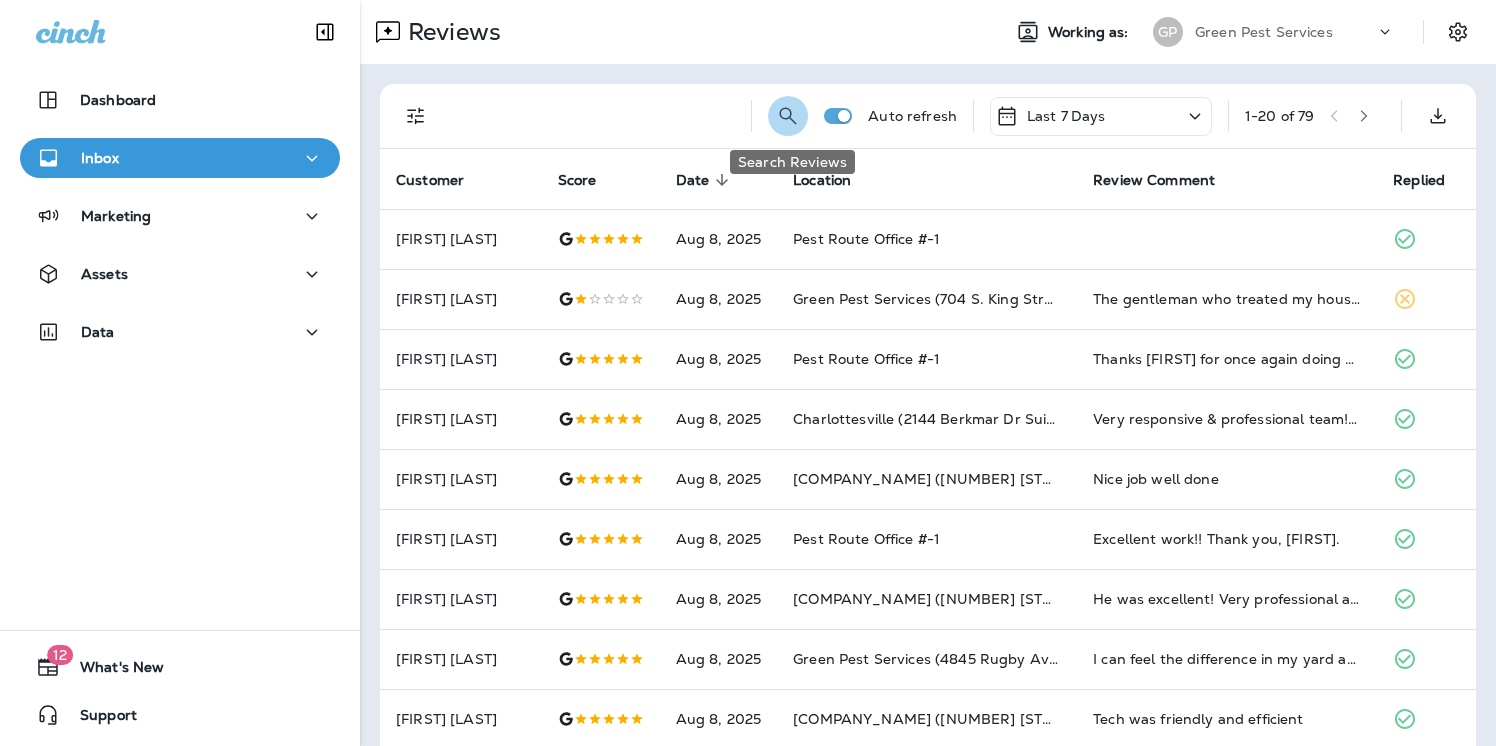 click 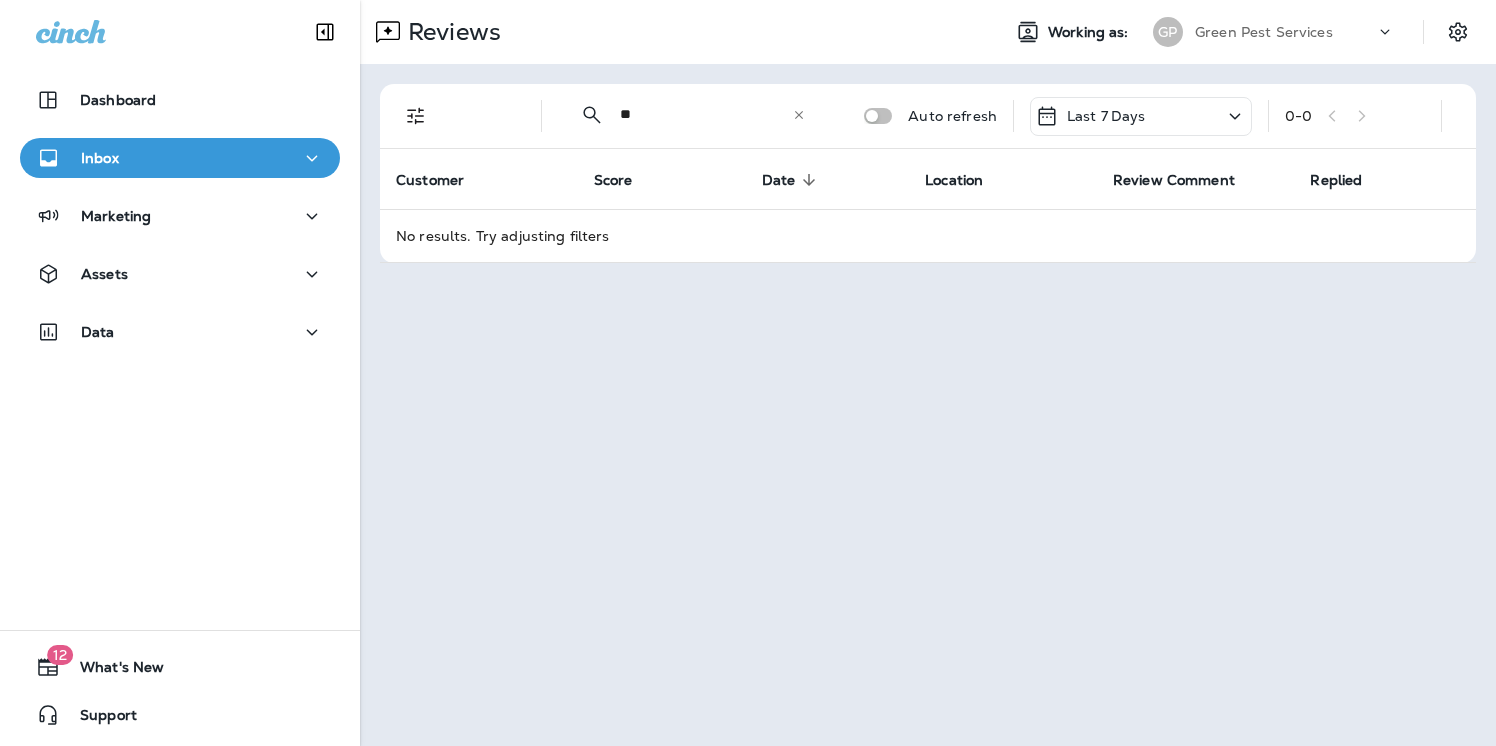 type on "*" 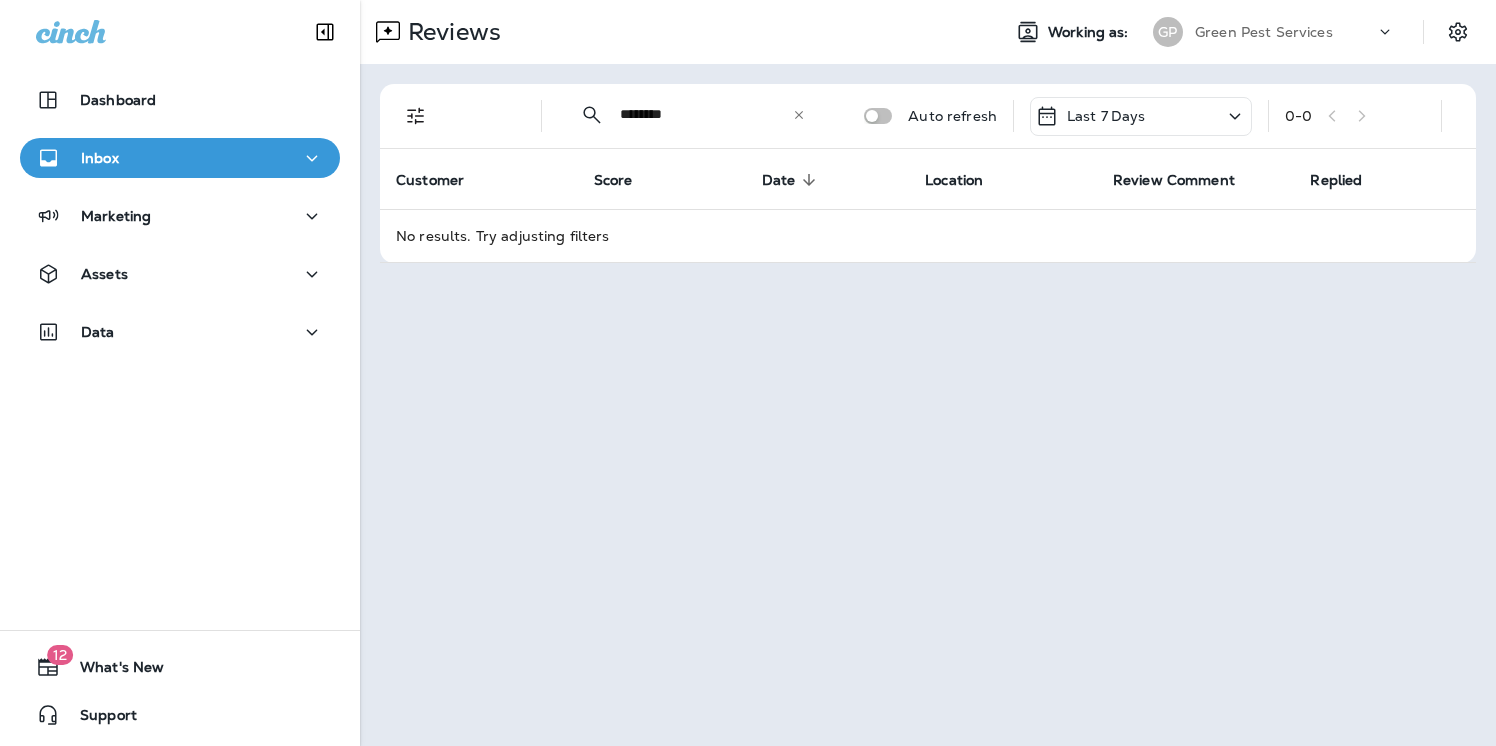 type on "********" 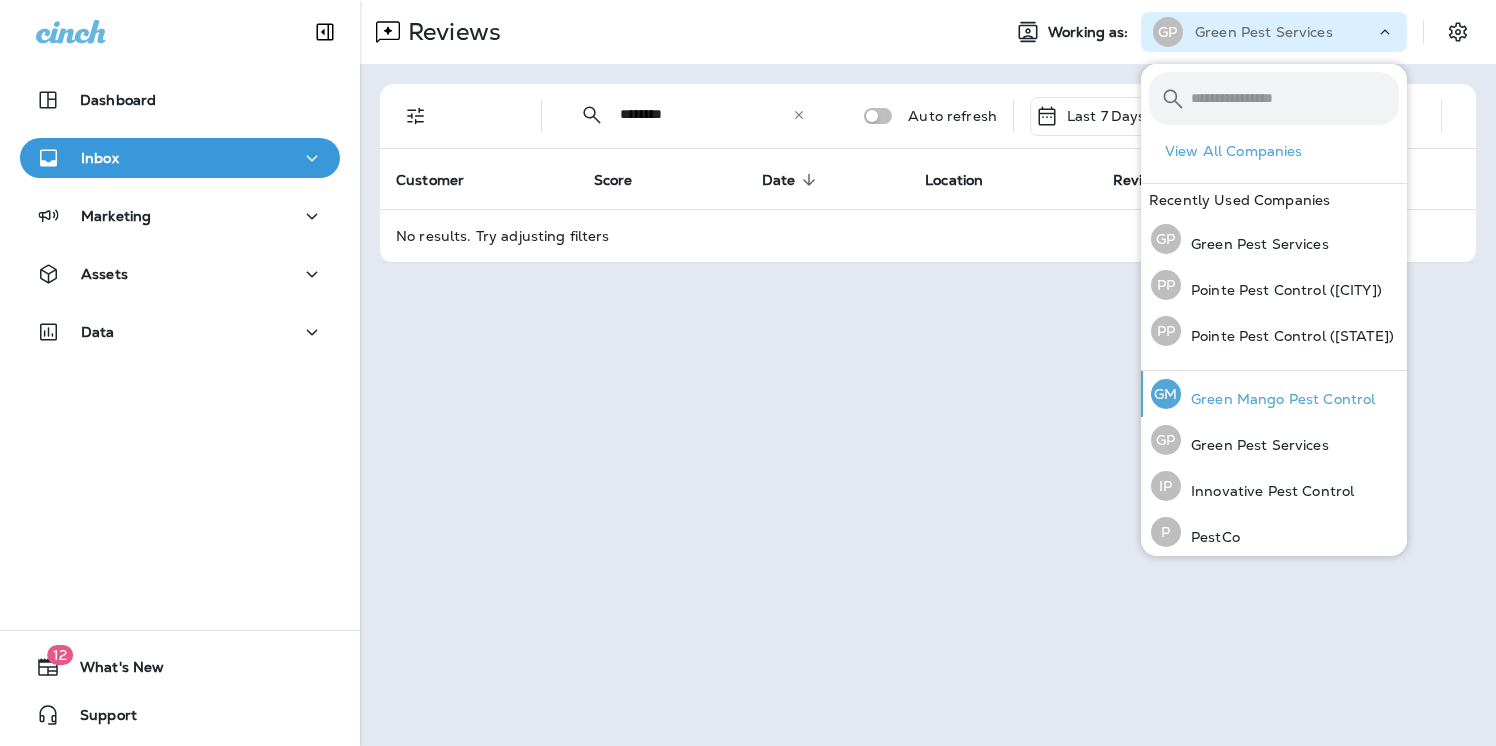 click on "GM Green Mango Pest Control" at bounding box center (1263, 394) 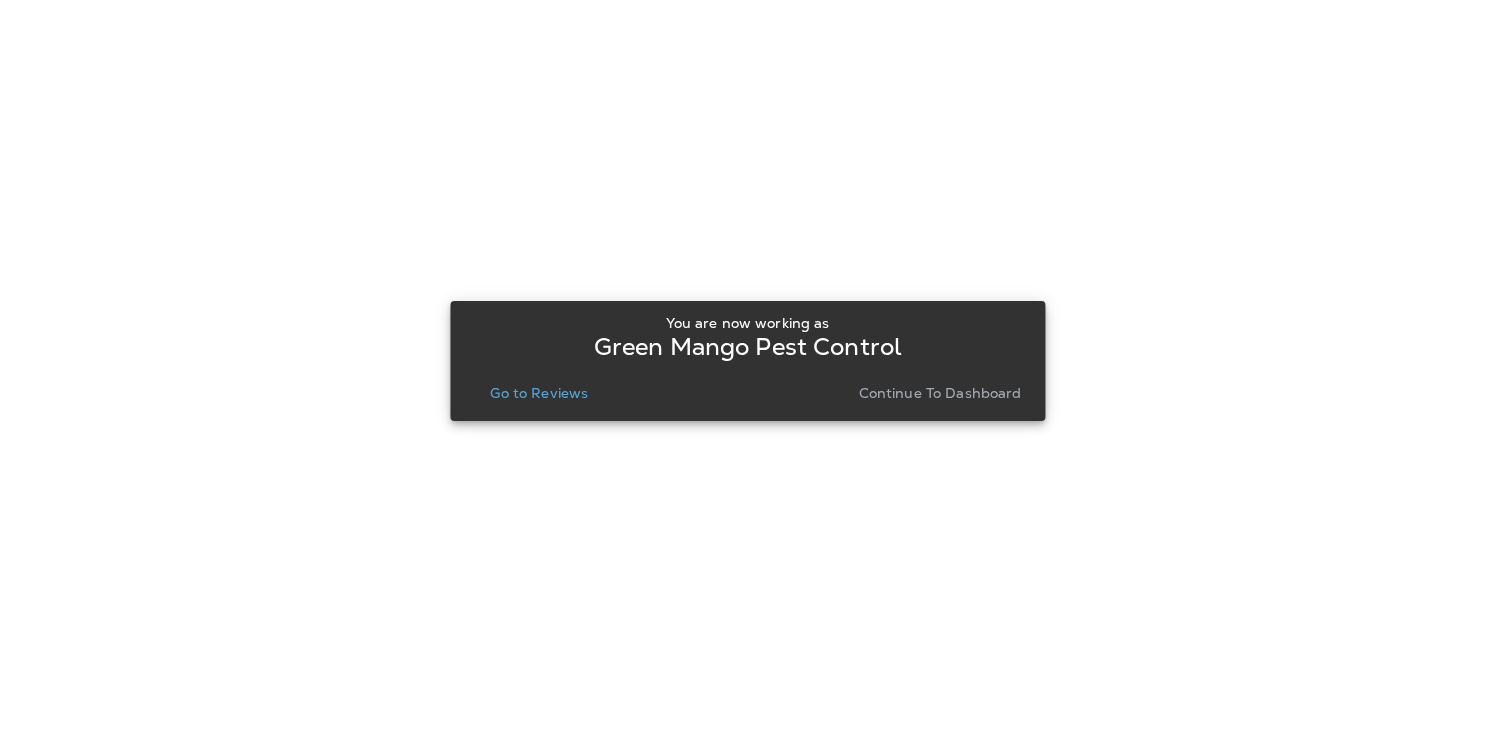 click on "Go to Reviews" at bounding box center (539, 393) 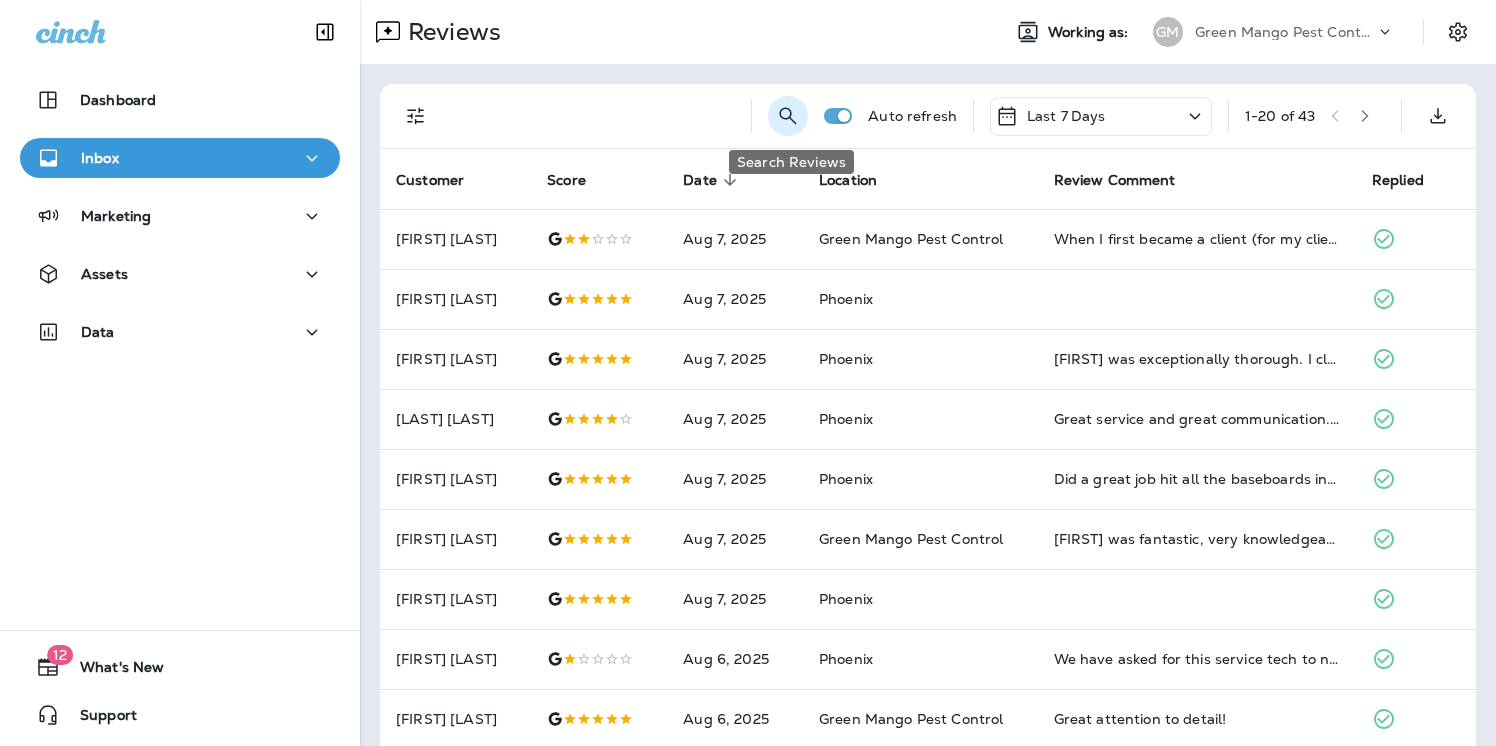 click 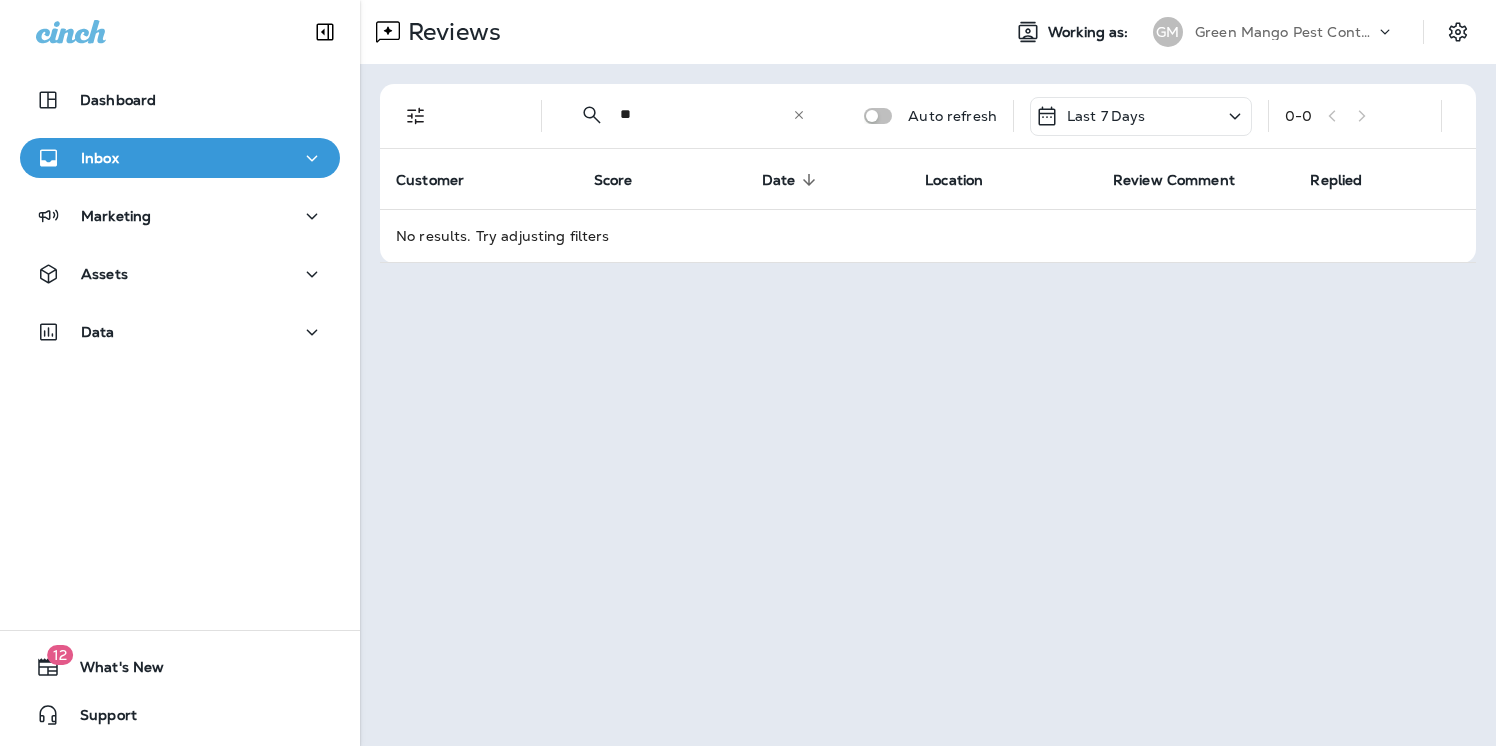 type on "*" 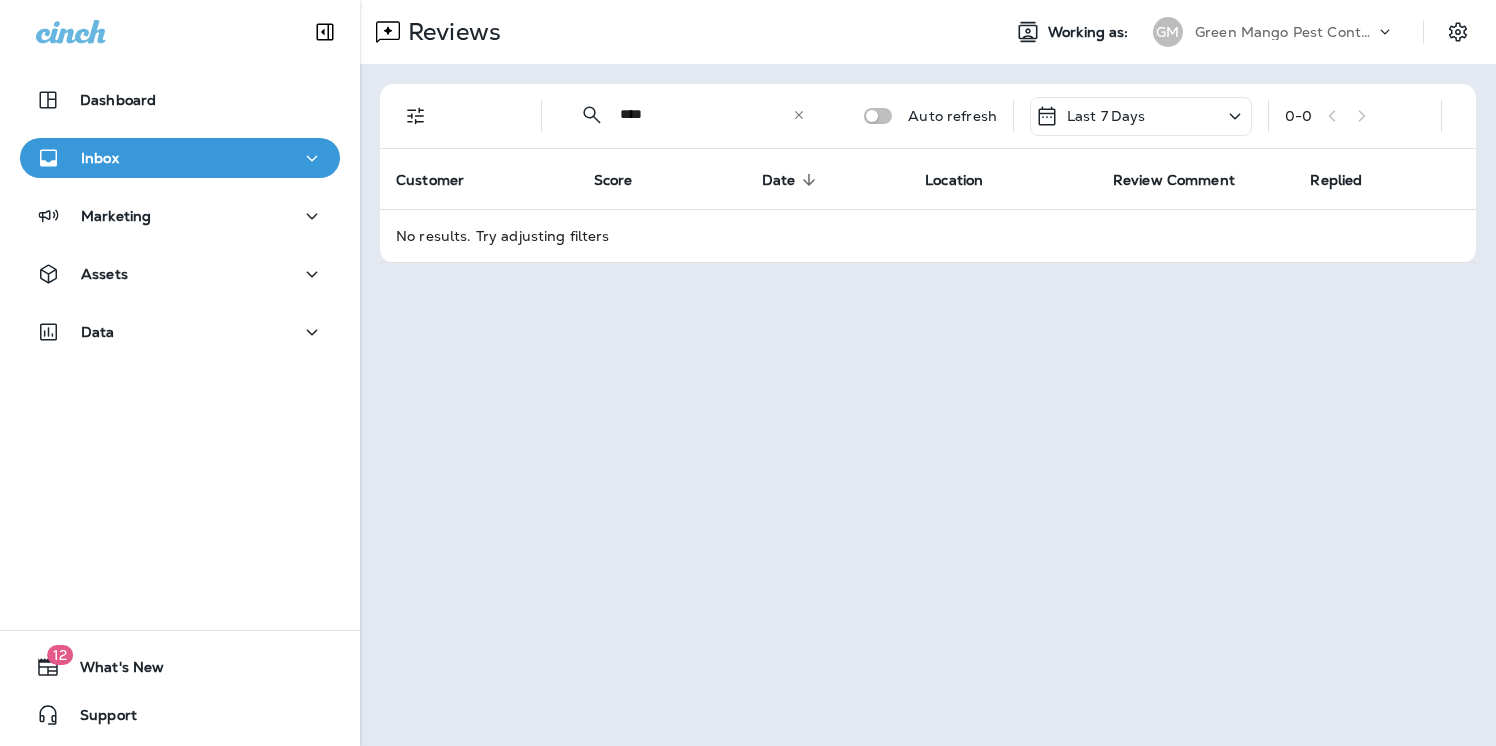 type on "****" 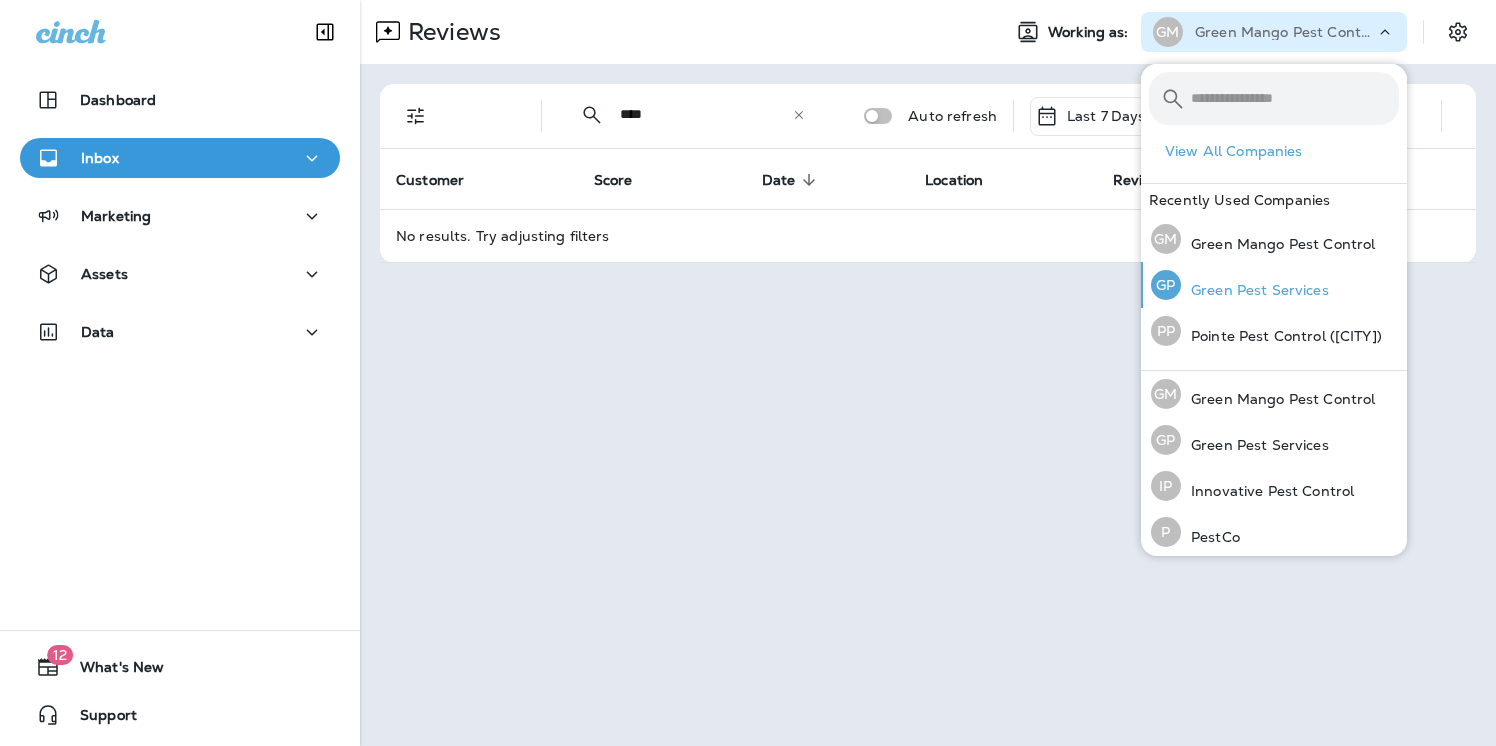 click on "Green Pest Services" at bounding box center [1255, 290] 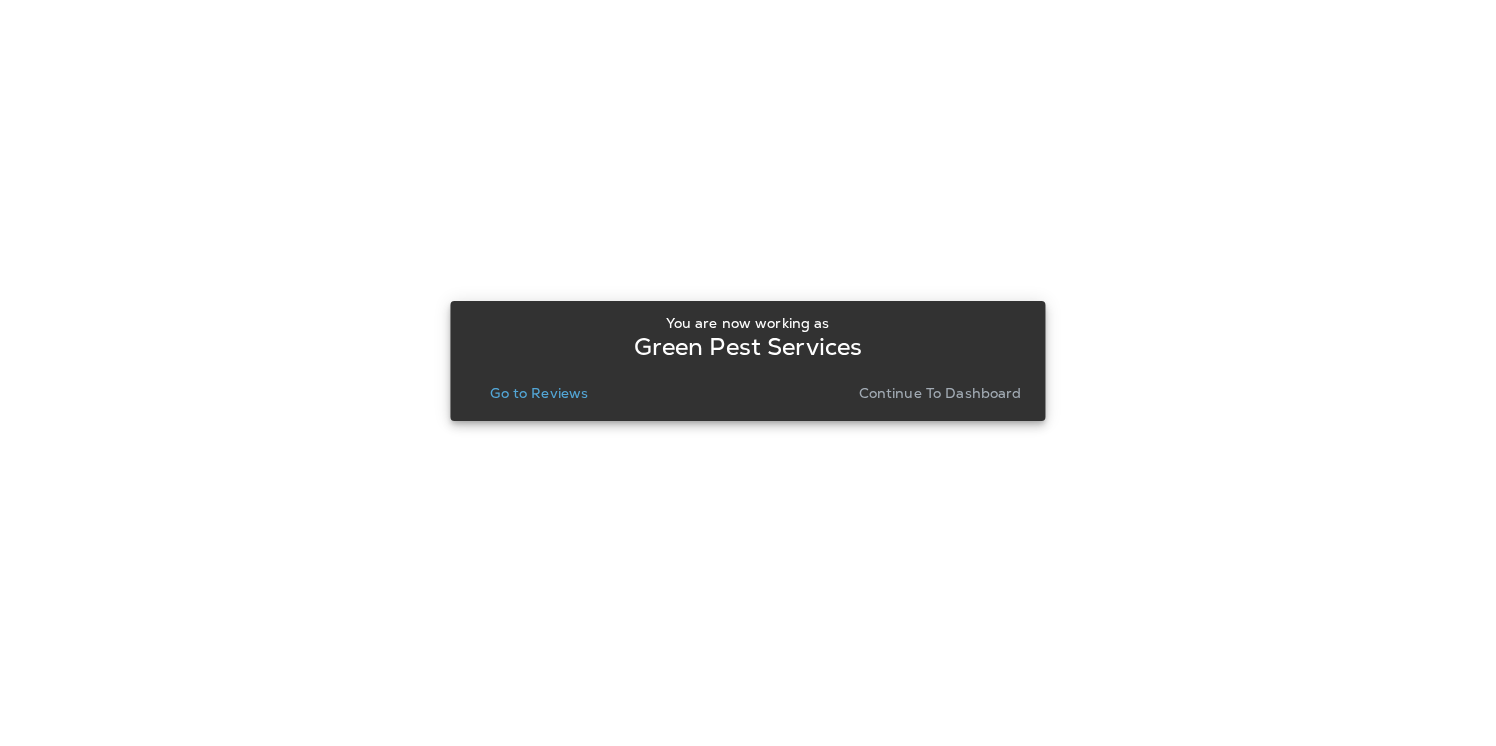 click on "Go to Reviews" at bounding box center (539, 393) 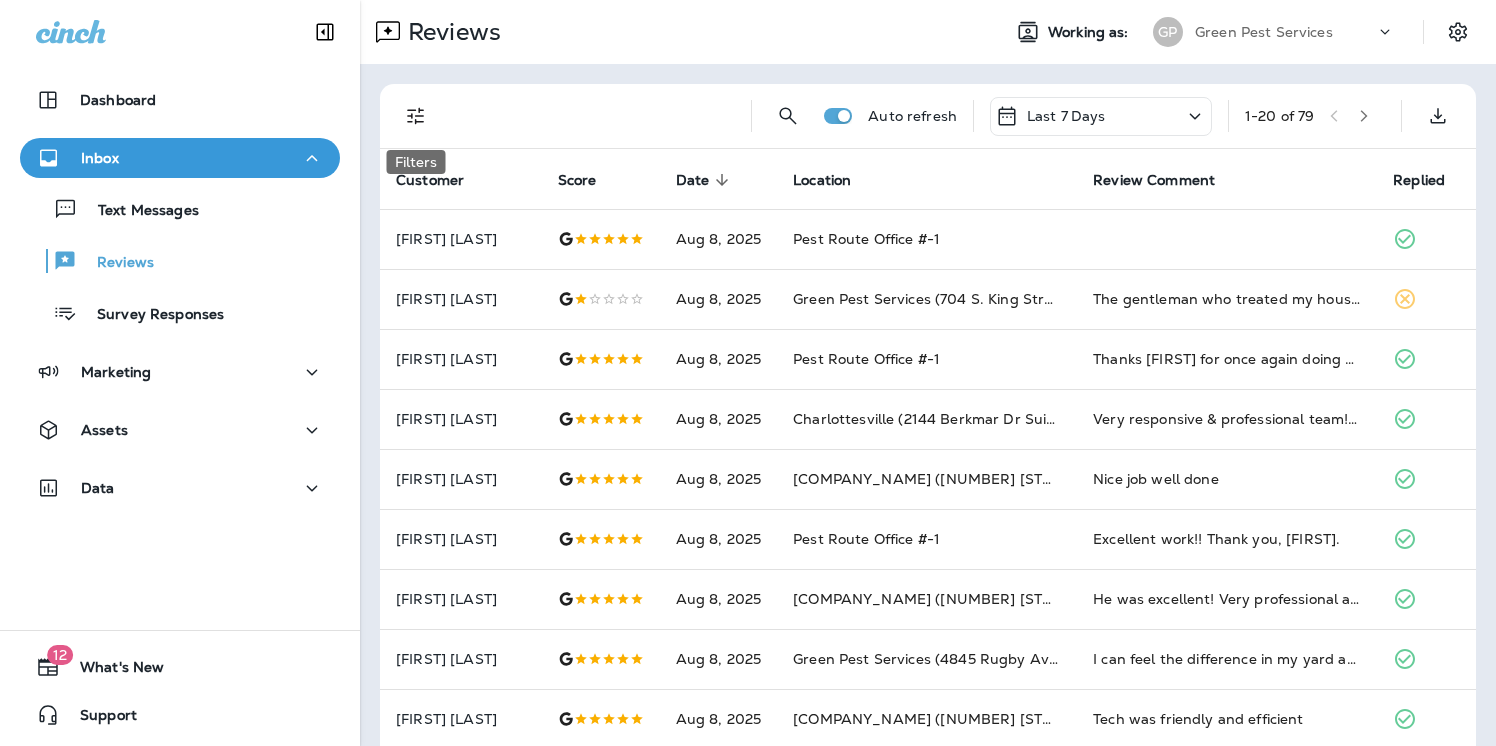 click 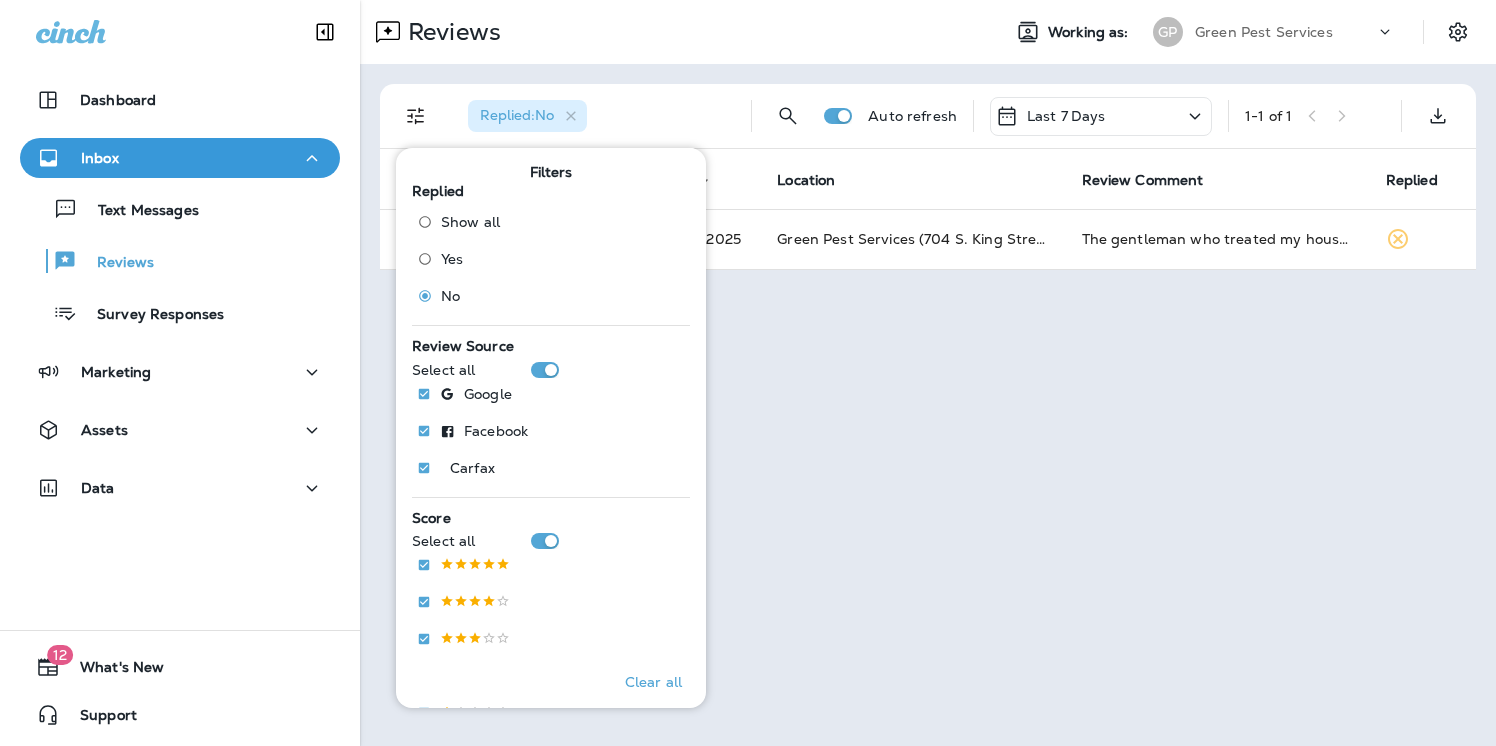 click on "Reviews" at bounding box center (672, 32) 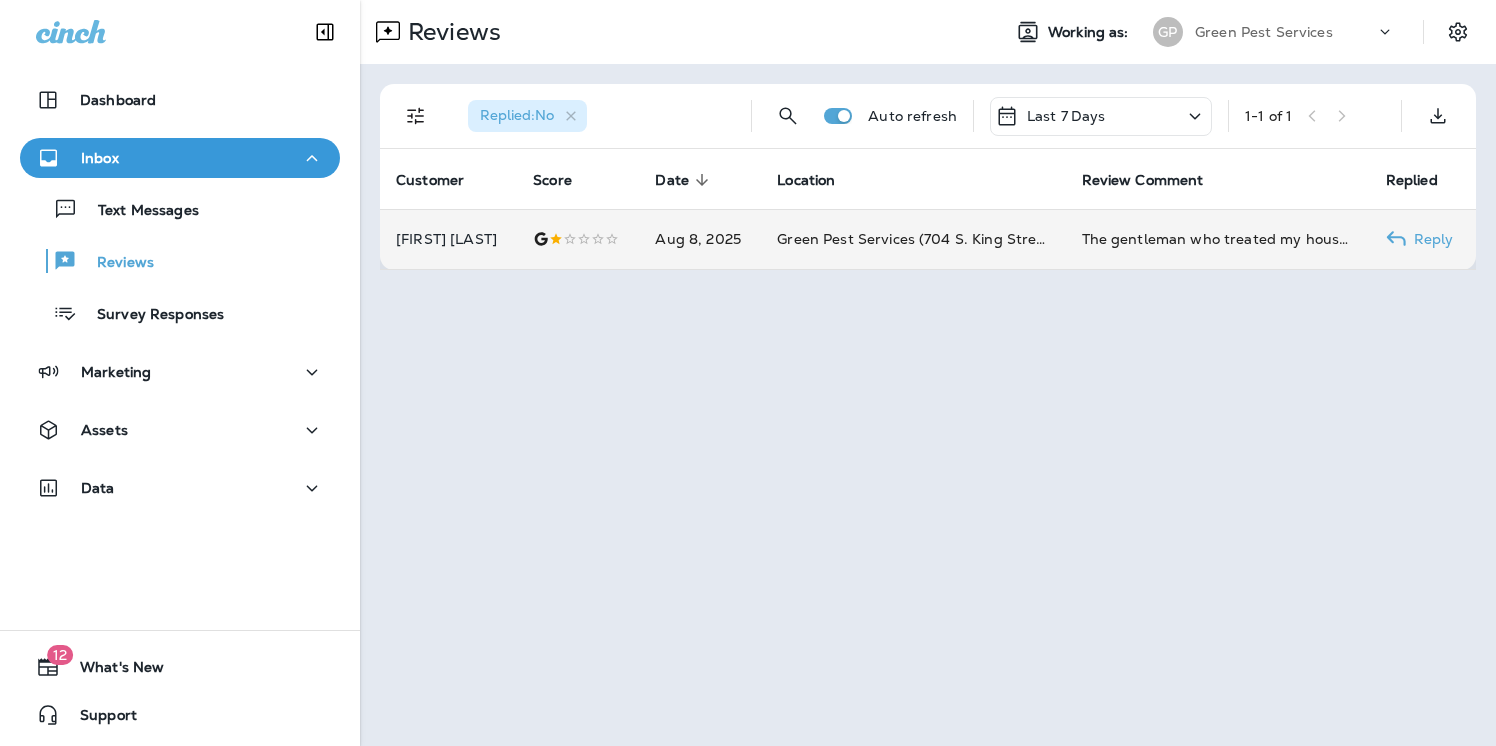 click on "Green Pest Services (704 S. King Street, Suite 1)" at bounding box center [913, 239] 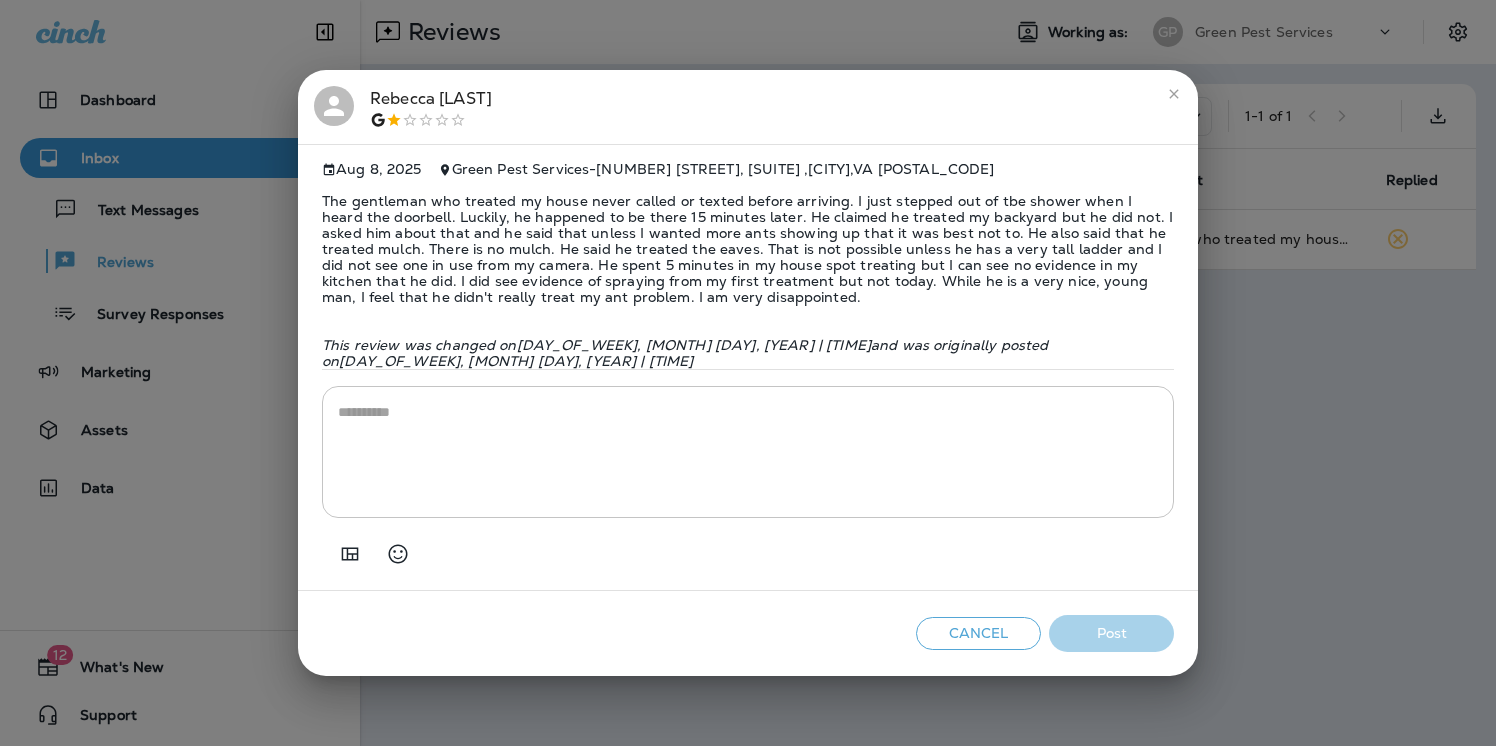 click on "[FIRST] [LAST] [MONTH] [DAY], [YEAR] [COMPANY] - [NUMBER] [STREET], [SUITE] , [CITY] , [STATE] [POSTAL_CODE] The gentleman who treated my house never called or texted before arriving. I just stepped out of tbe shower when I heard the doorbell. Luckily, he happened to be there 15 minutes later. He claimed he treated my backyard but he did not. I asked him about that and he said that unless I wanted more ants showing up that it was best not to. He also said that he treated mulch. There is no mulch. He said he treated the eaves. That is not possible unless he has a very tall ladder and I did not see one in use from my camera. He spent 5 minutes in my house spot treating but I can see no evidence in my kitchen that he did. I did see evidence of spraying from my first treatment but not today. While he is a very nice, young man, I feel that he didn't really treat my ant problem. I am very disappointed. This review was changed on  [DAY_OF_WEEK], [MONTH] [DAY], [YEAR] | [TIME]  and was originally posted on  * ​ Cancel" at bounding box center (748, 373) 